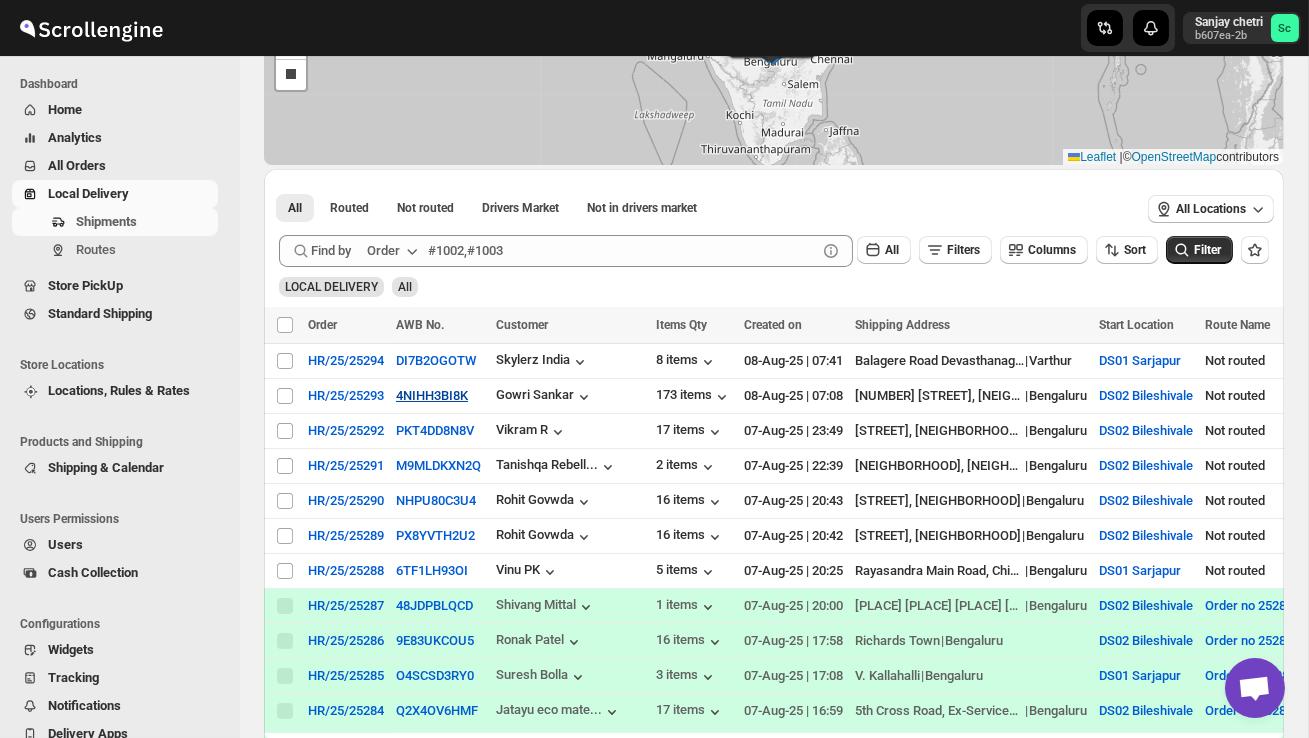 scroll, scrollTop: 230, scrollLeft: 0, axis: vertical 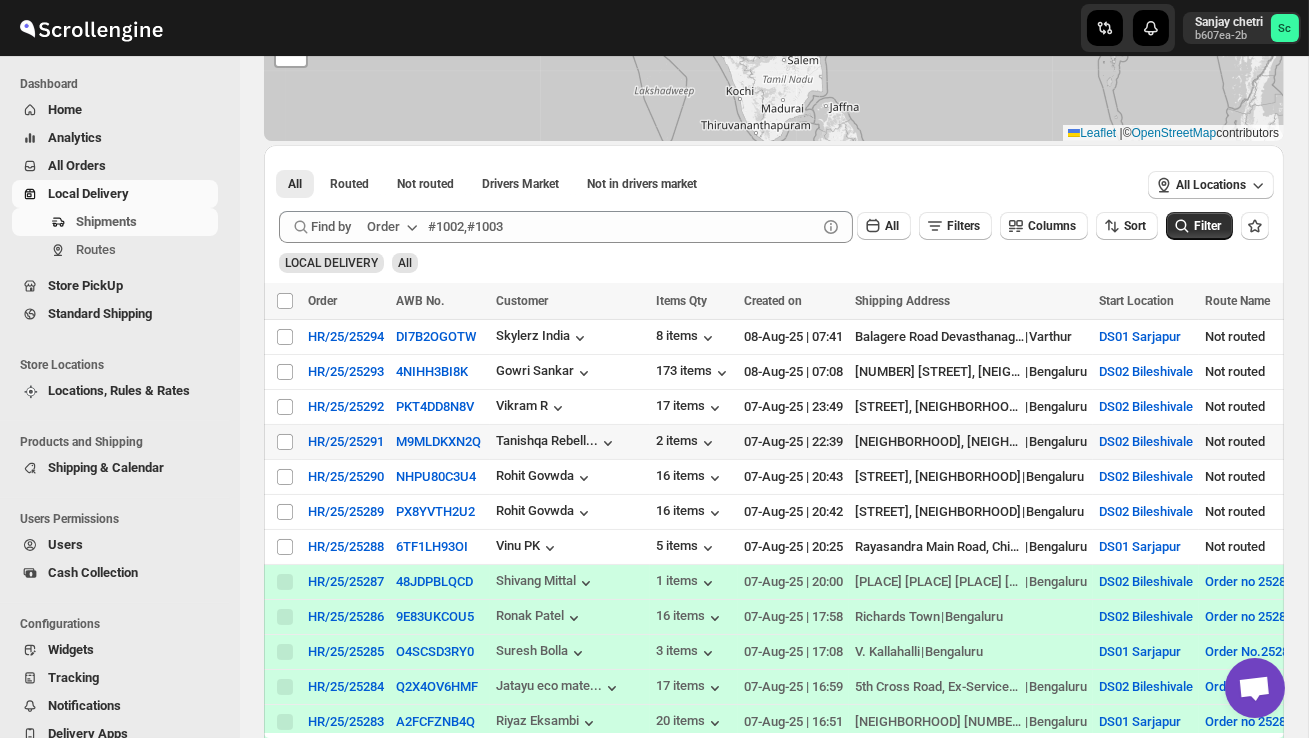 click on "2    items" at bounding box center [694, 442] 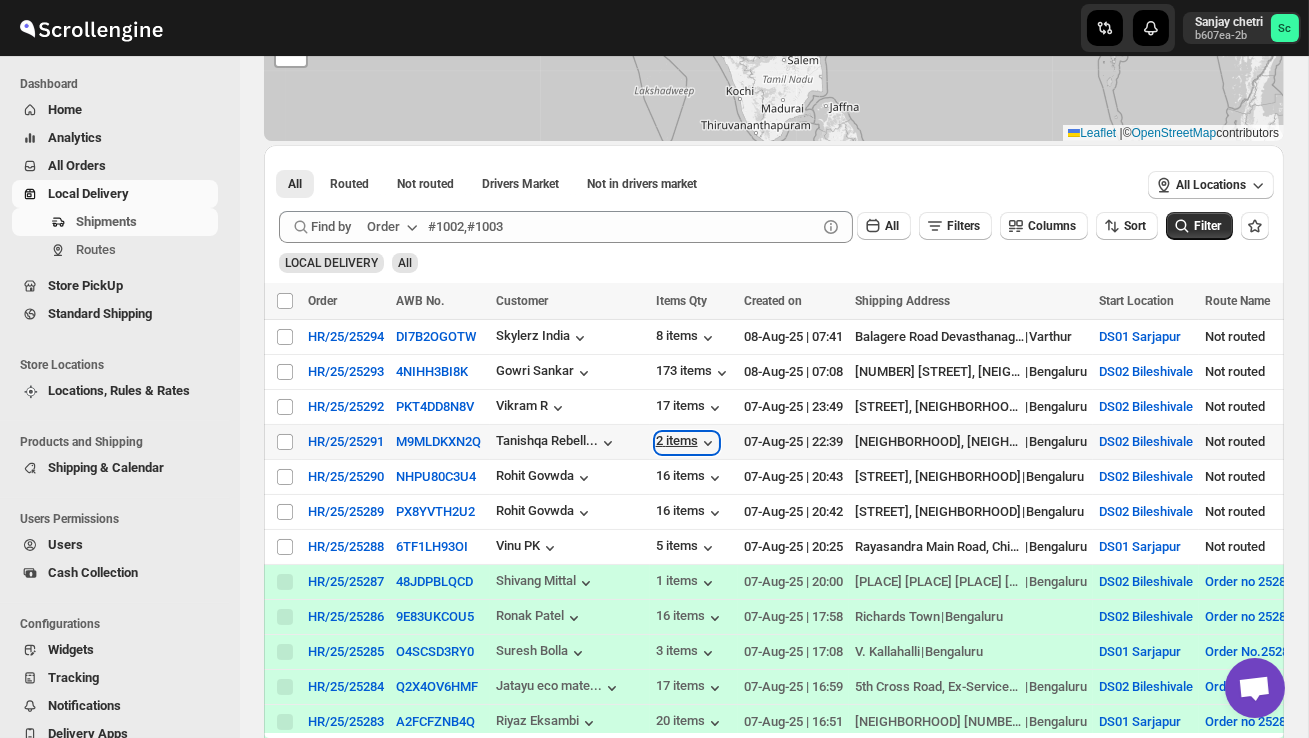 click on "2    items" at bounding box center [687, 443] 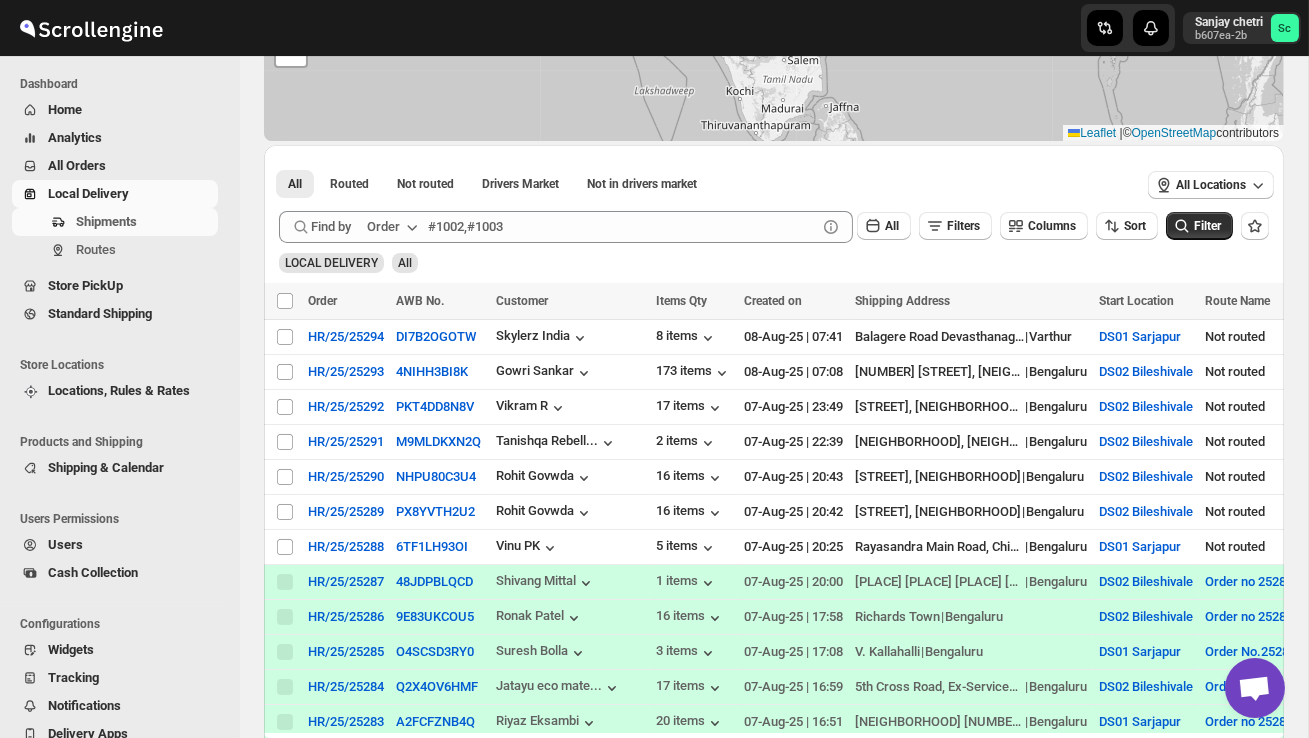 click on "LOCAL DELIVERY All" at bounding box center (770, 254) 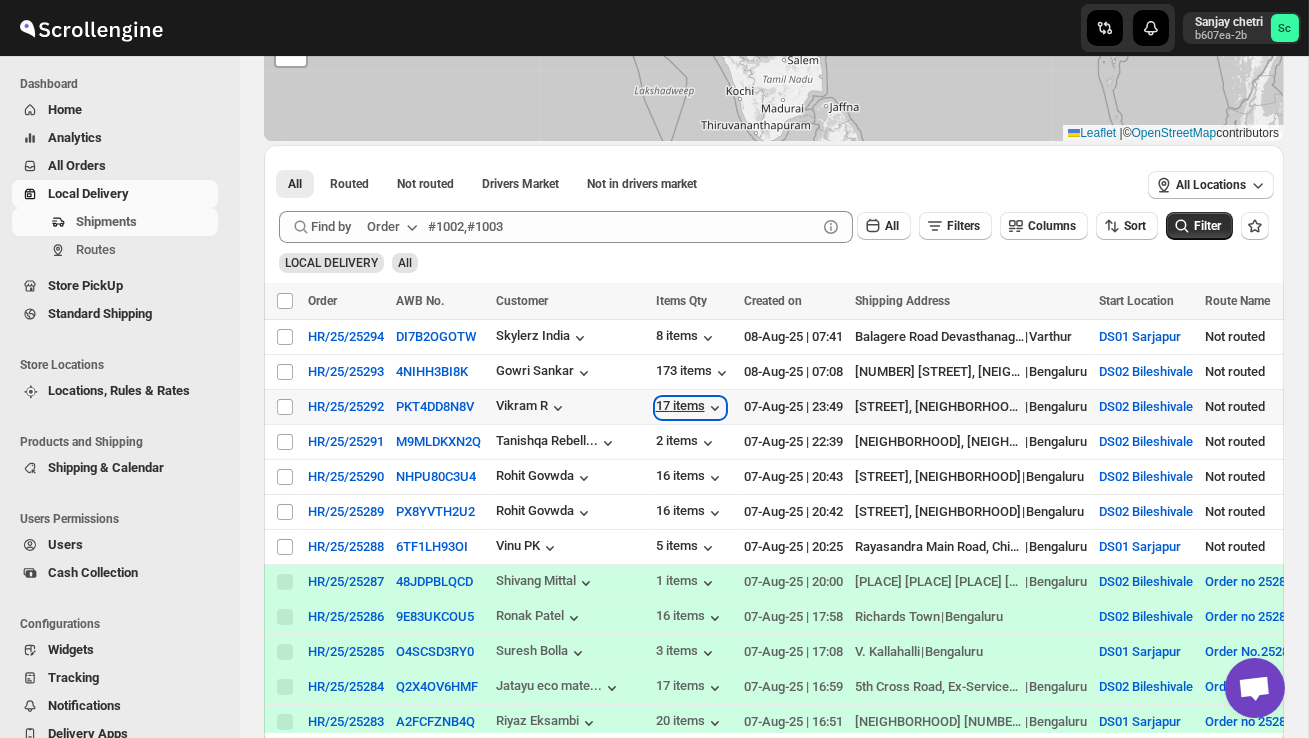 click on "17    items" at bounding box center [690, 408] 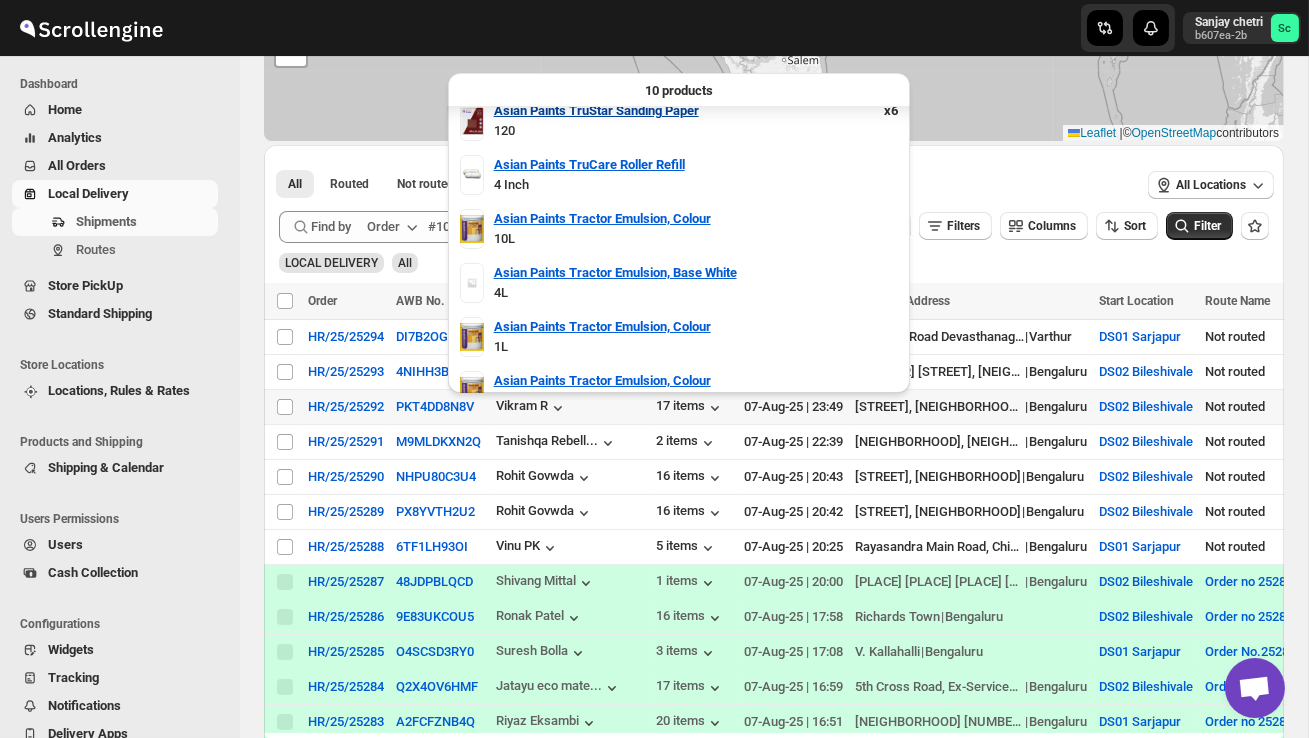 scroll, scrollTop: 237, scrollLeft: 0, axis: vertical 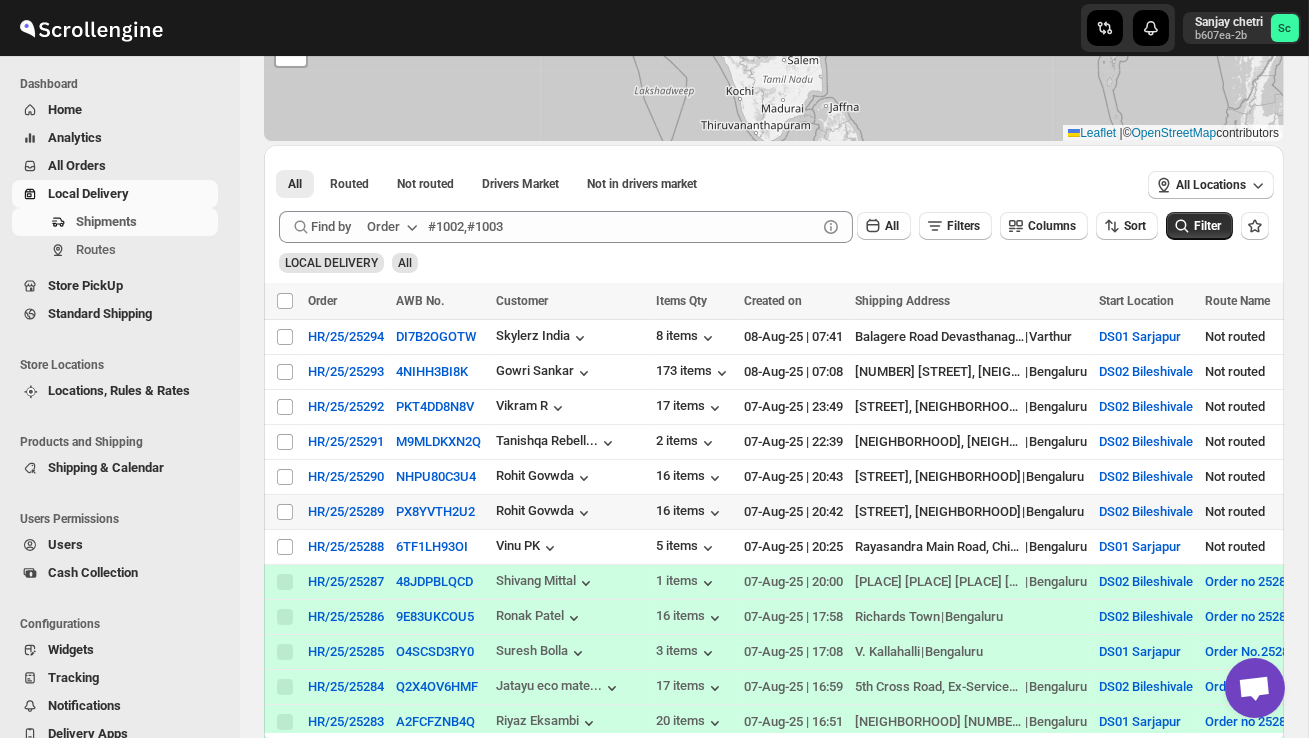 click on "Select shipment" at bounding box center [283, 512] 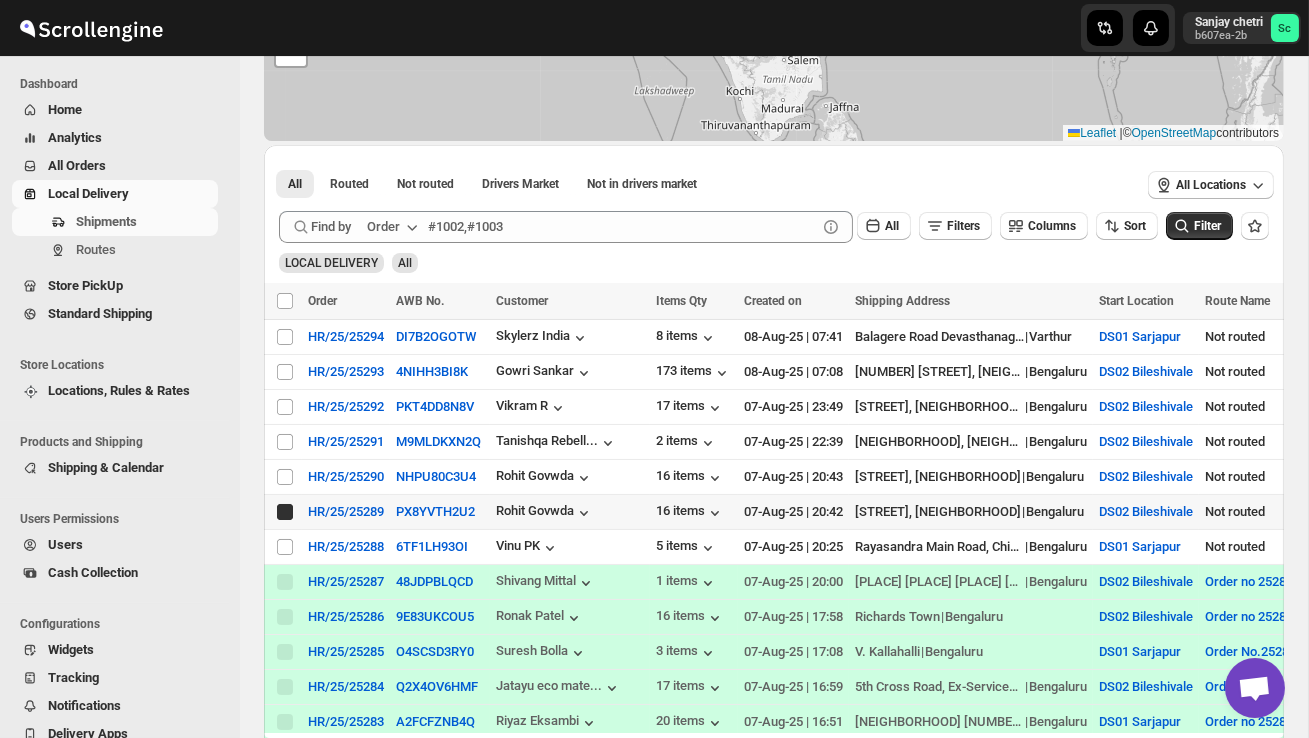 checkbox on "true" 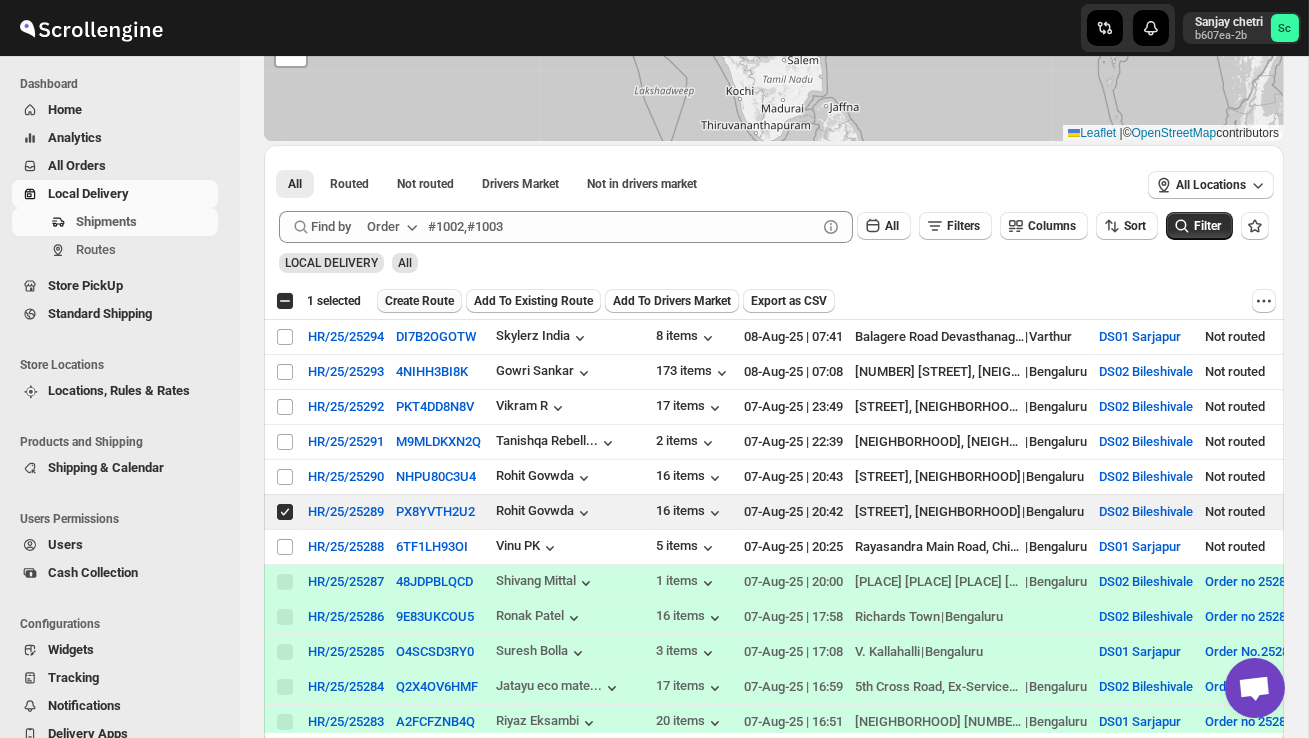 click on "Create Route" at bounding box center (419, 301) 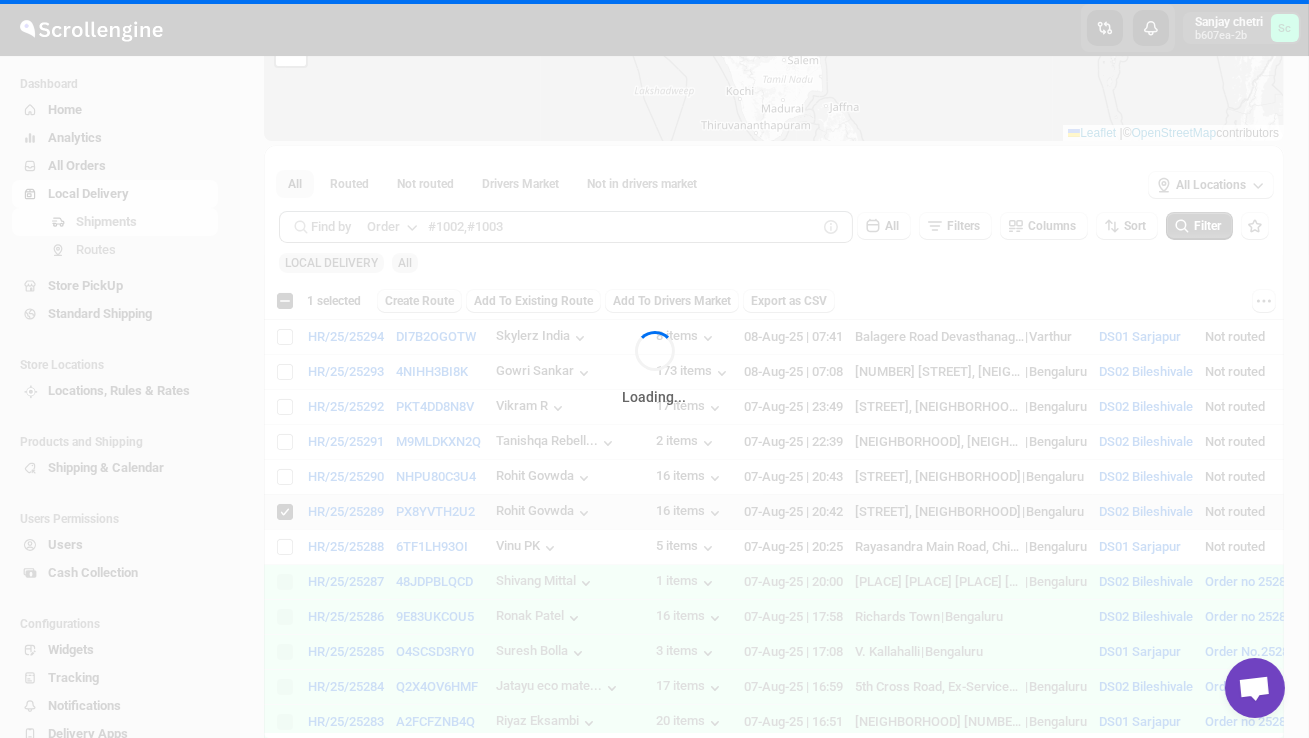 scroll, scrollTop: 0, scrollLeft: 0, axis: both 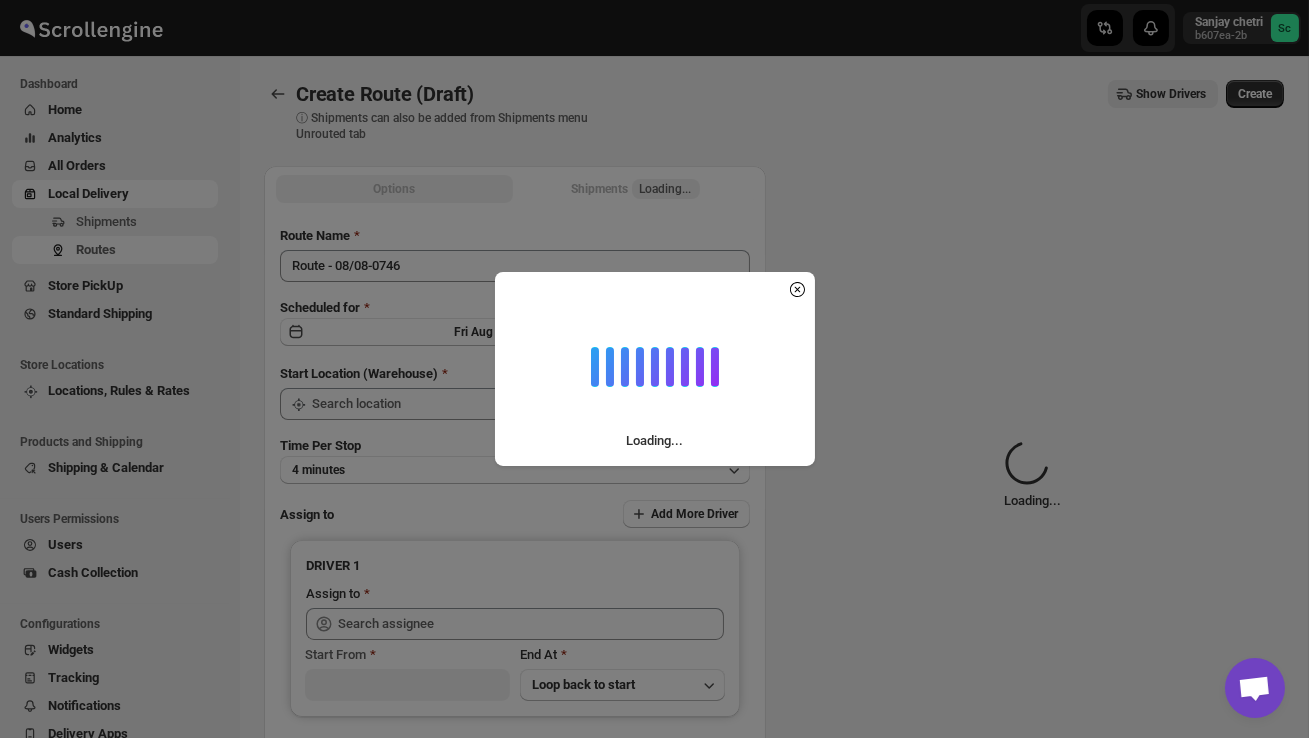 type on "DS02 Bileshivale" 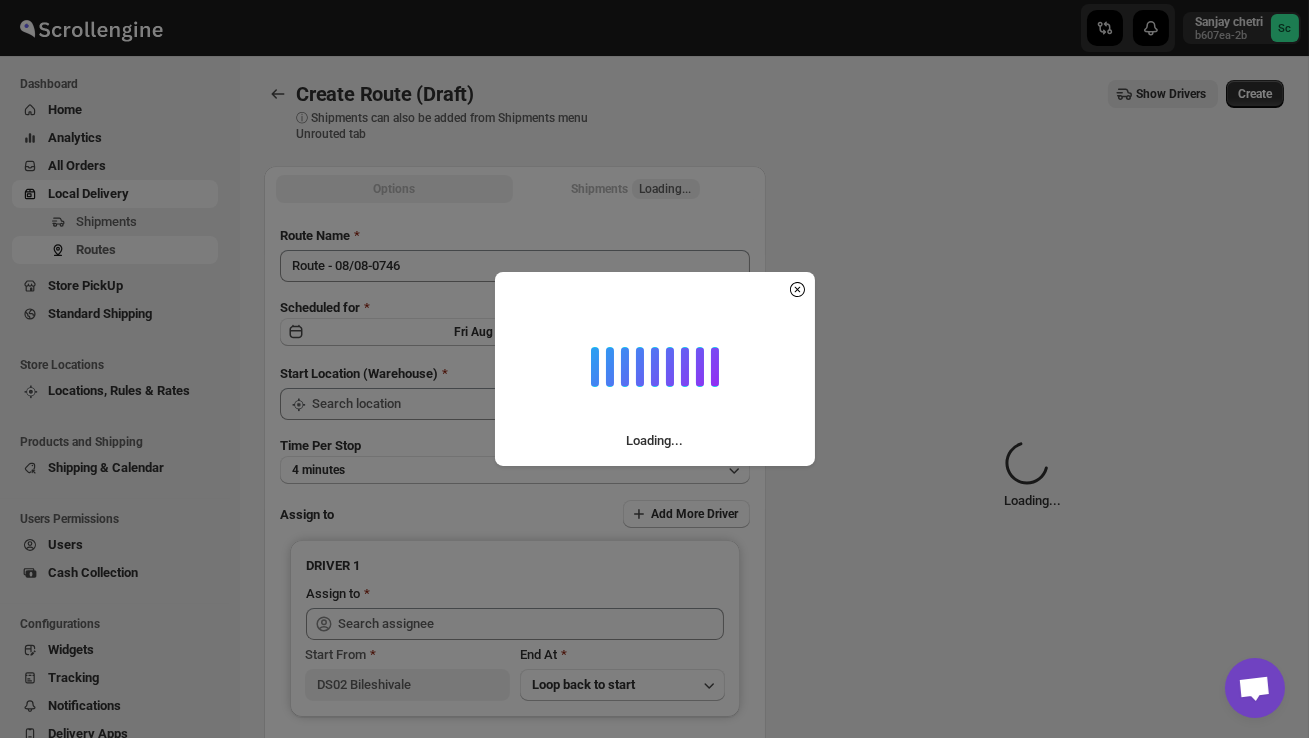 type on "DS02 Bileshivale" 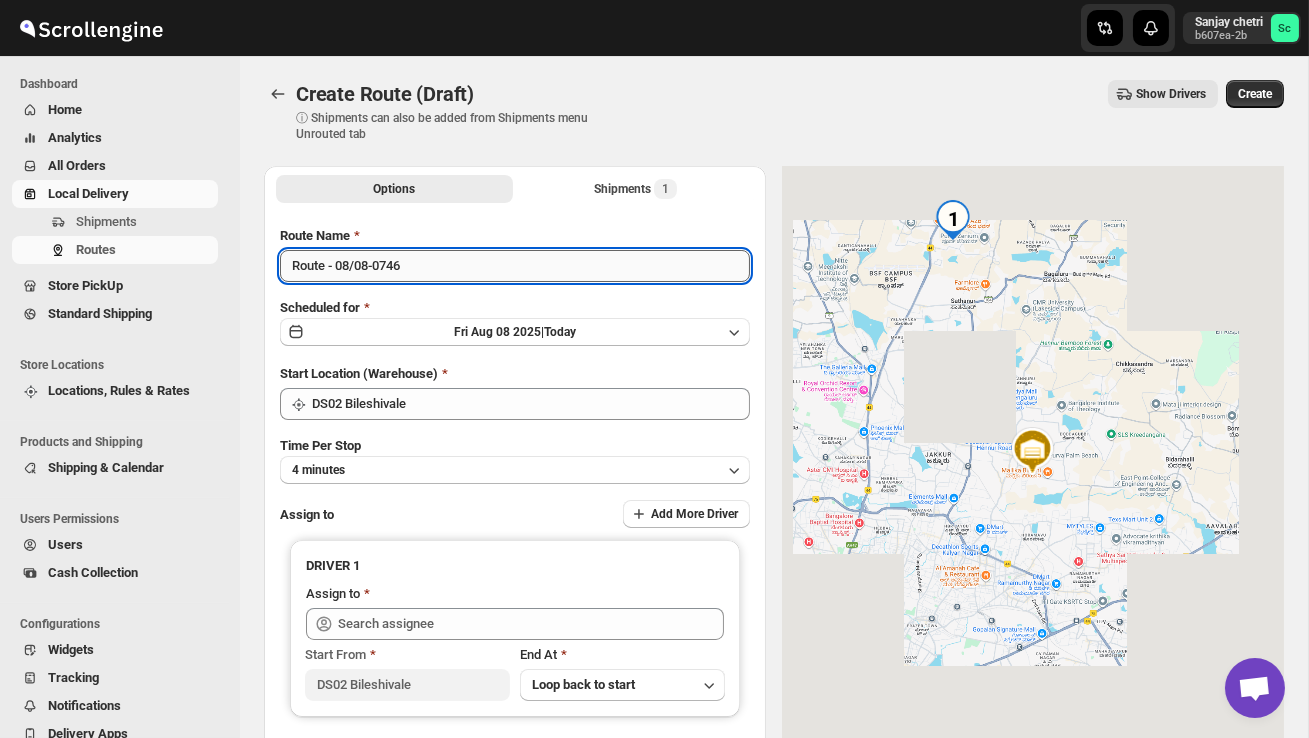 click on "Route - 08/08-0746" at bounding box center [515, 266] 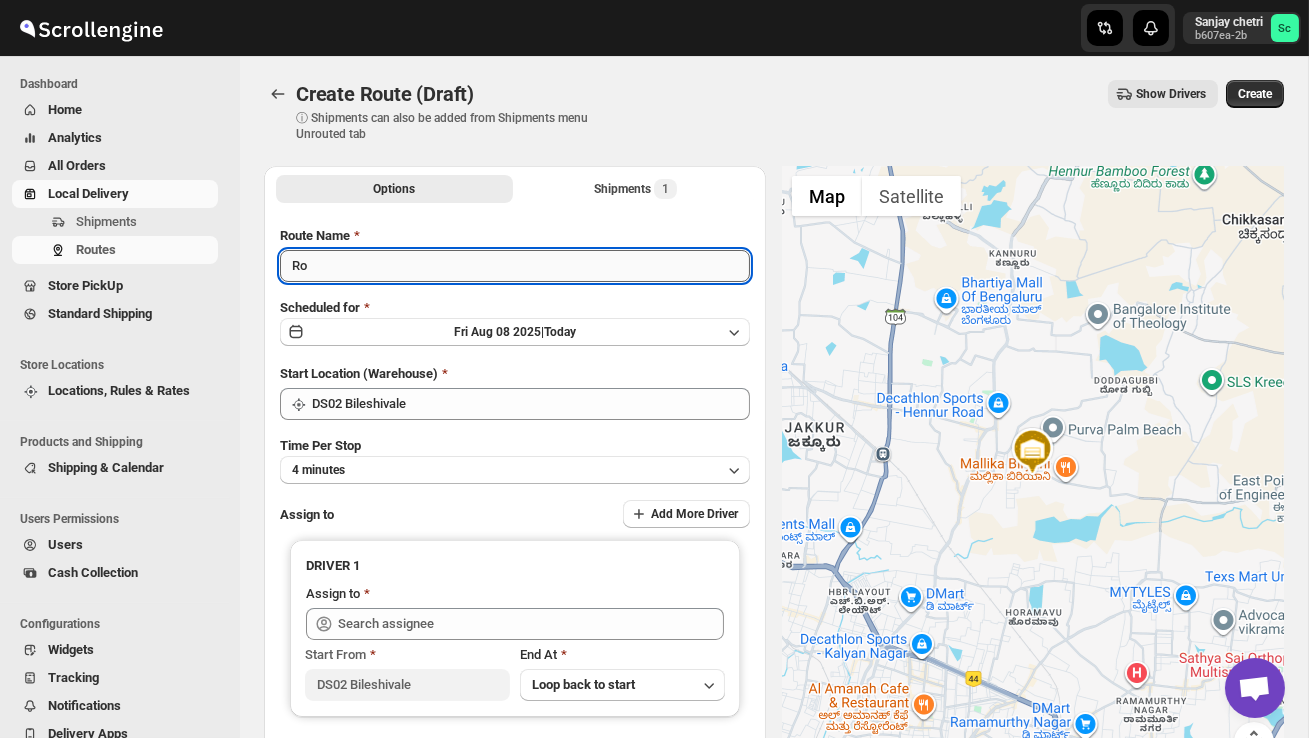 type on "R" 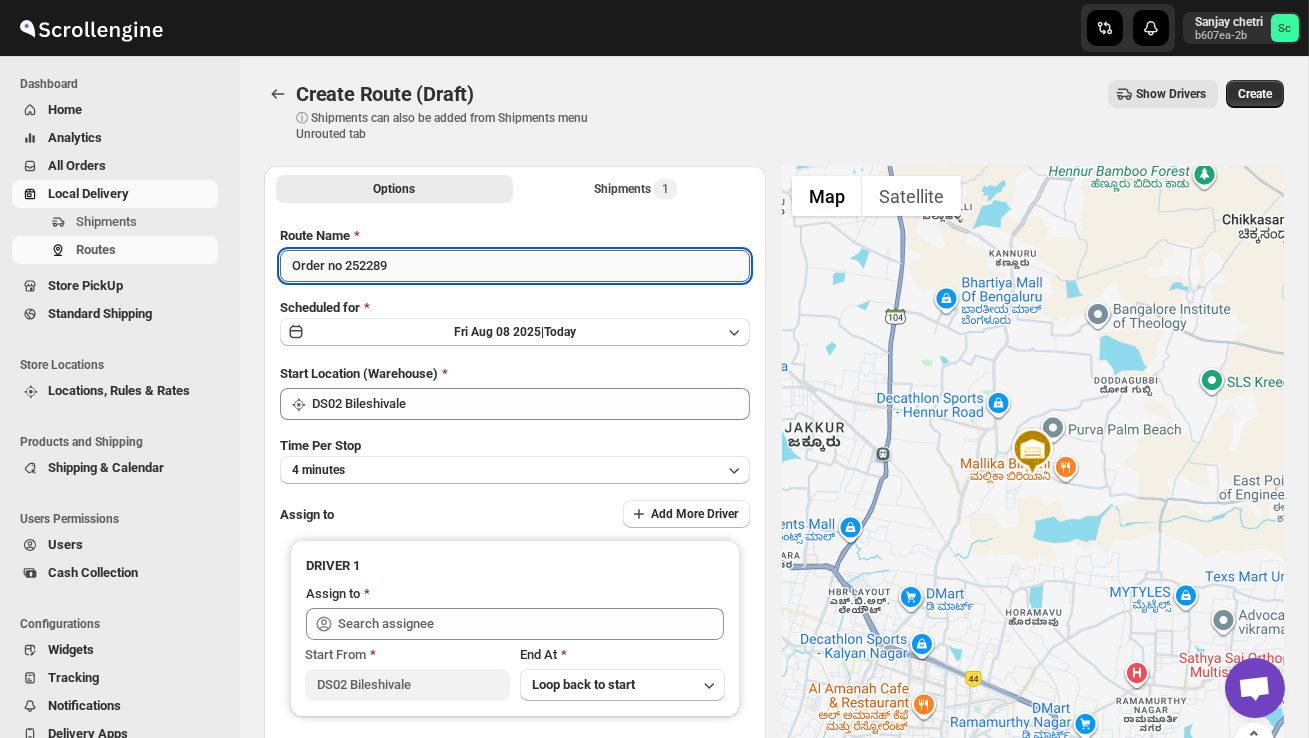 click on "Order no 252289" at bounding box center [515, 266] 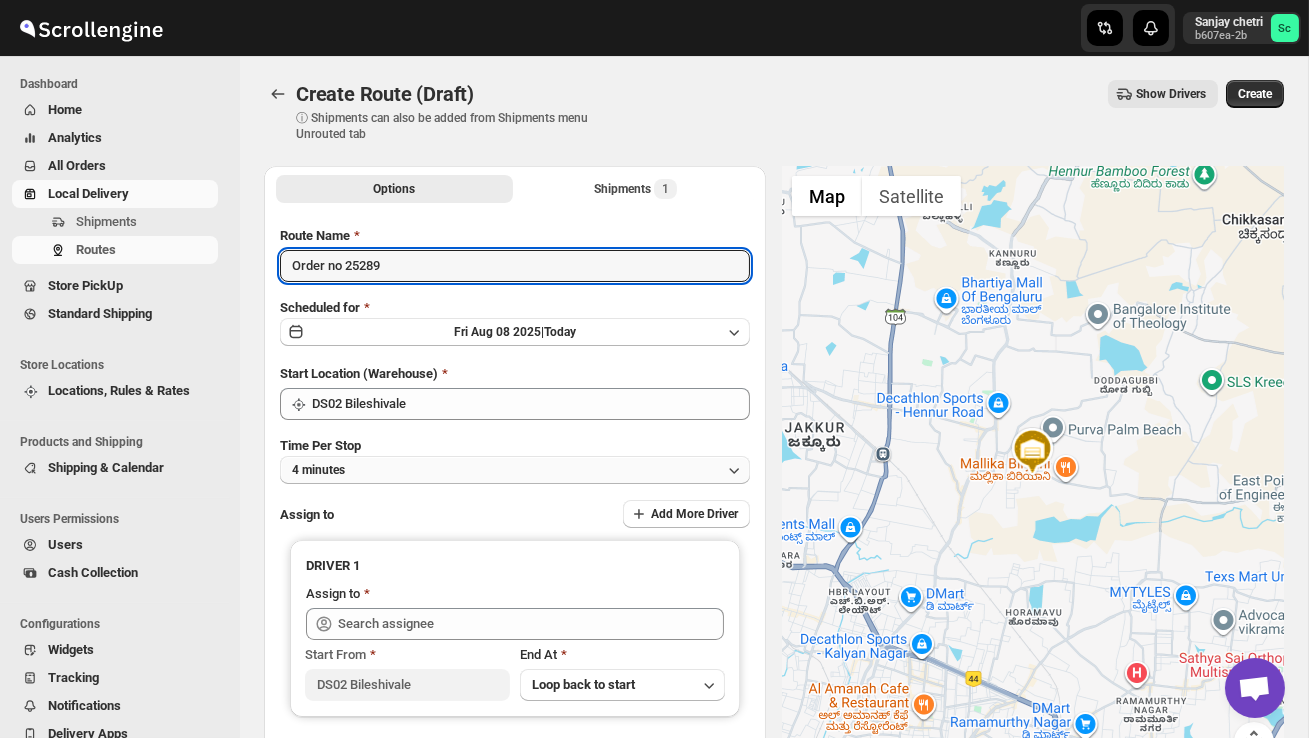 type on "Order no 25289" 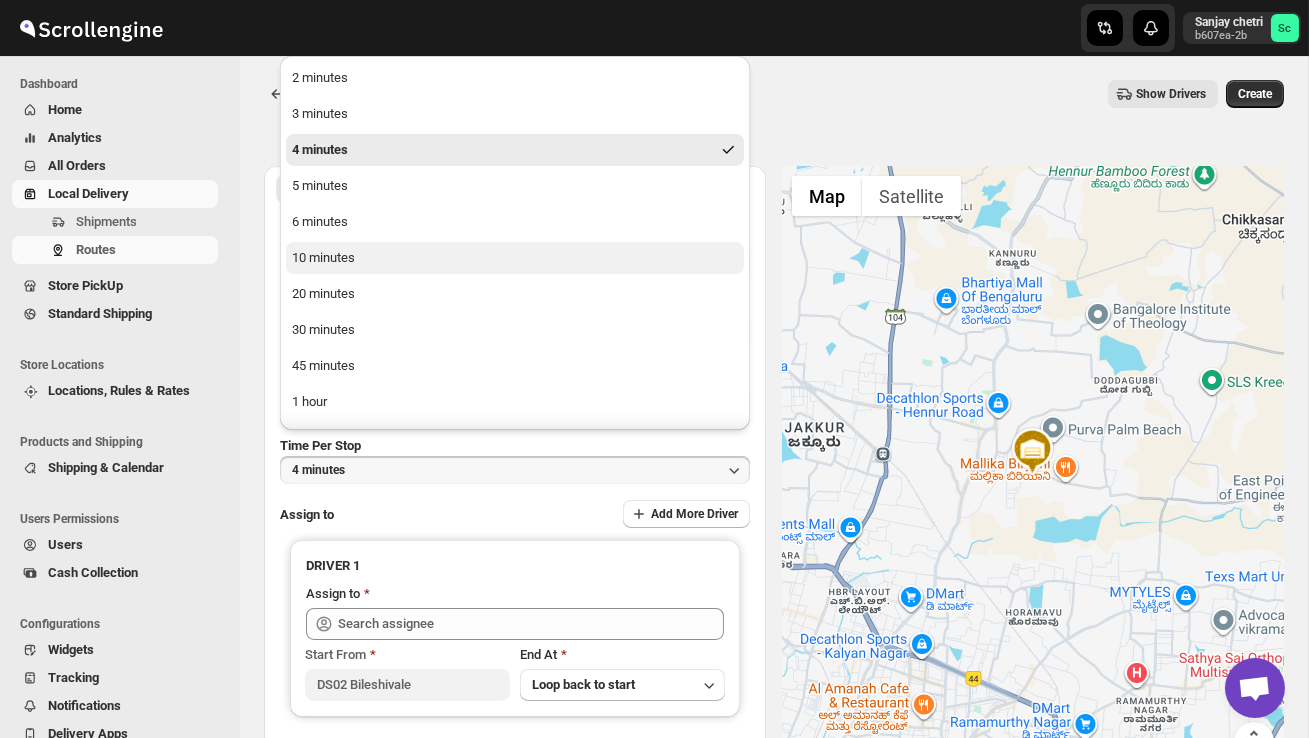 click on "10 minutes" at bounding box center (515, 258) 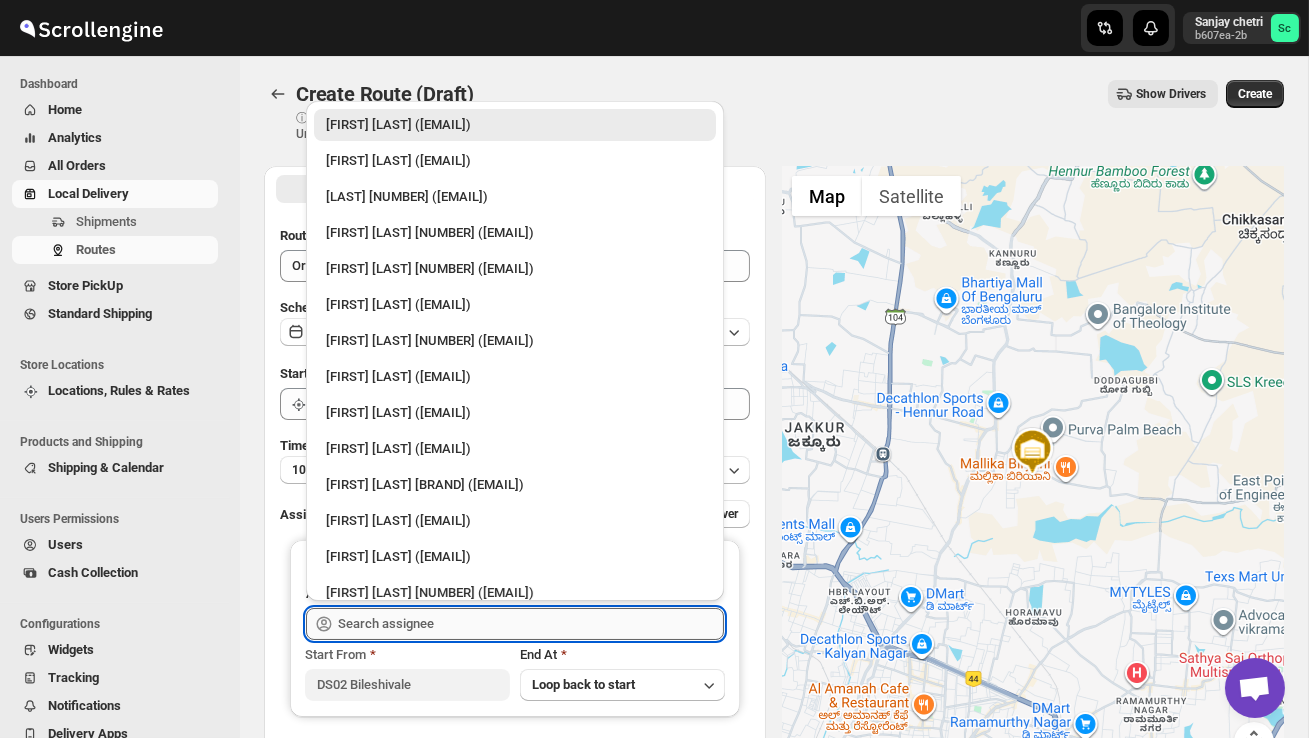 click at bounding box center (531, 624) 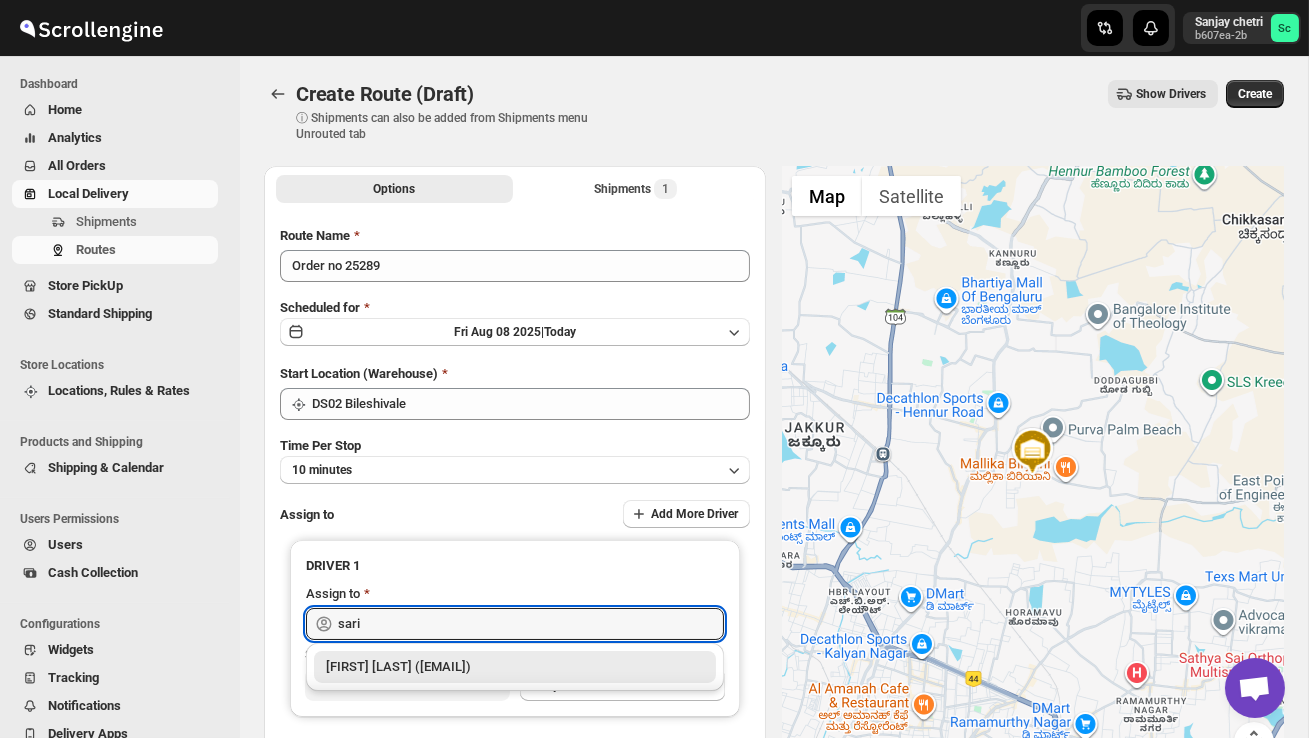 click on "[FIRST] [LAST] ([EMAIL])" at bounding box center [515, 667] 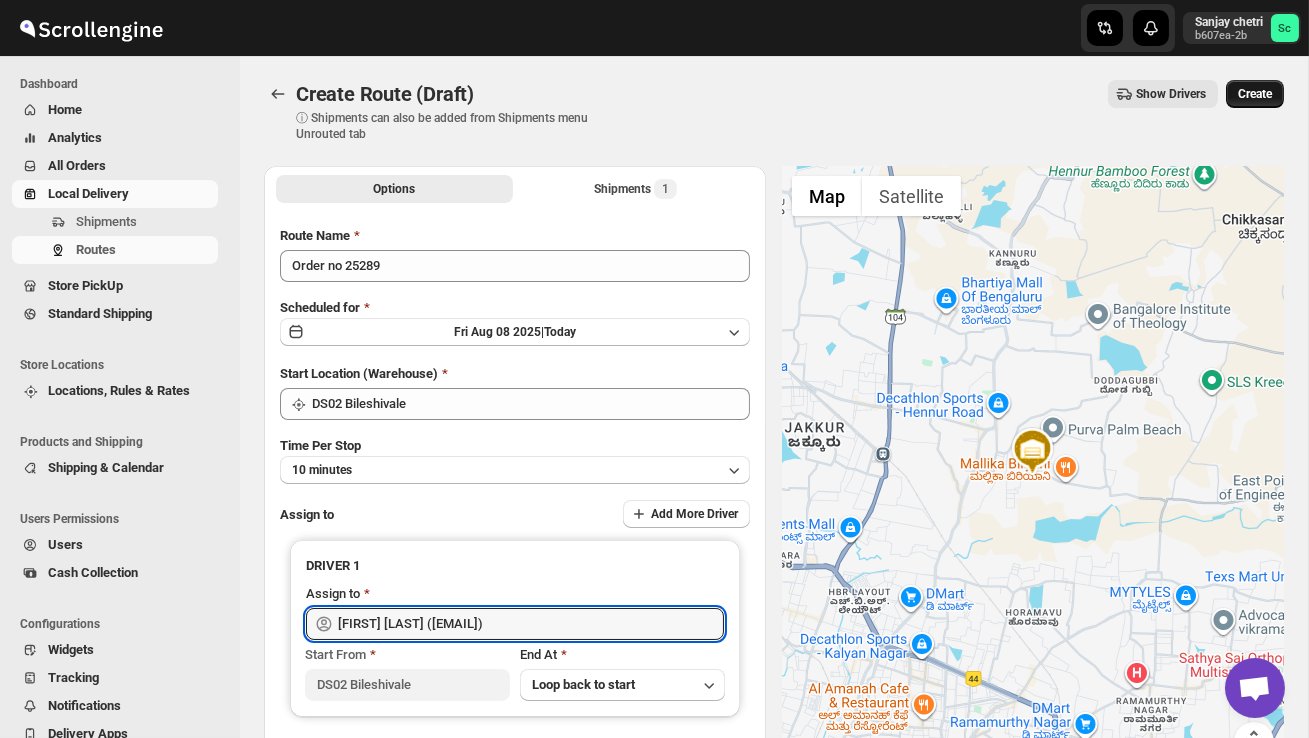 type on "[FIRST] [LAST] ([EMAIL])" 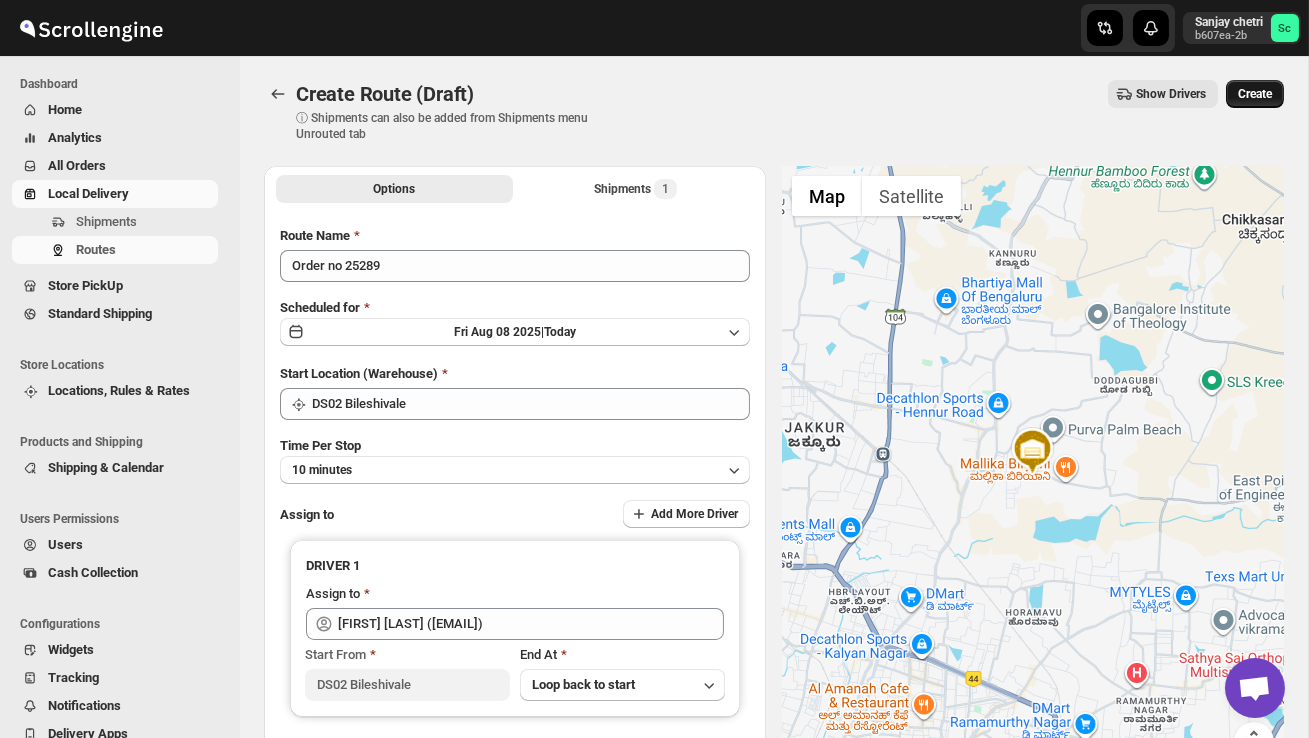 click on "Create" at bounding box center [1255, 94] 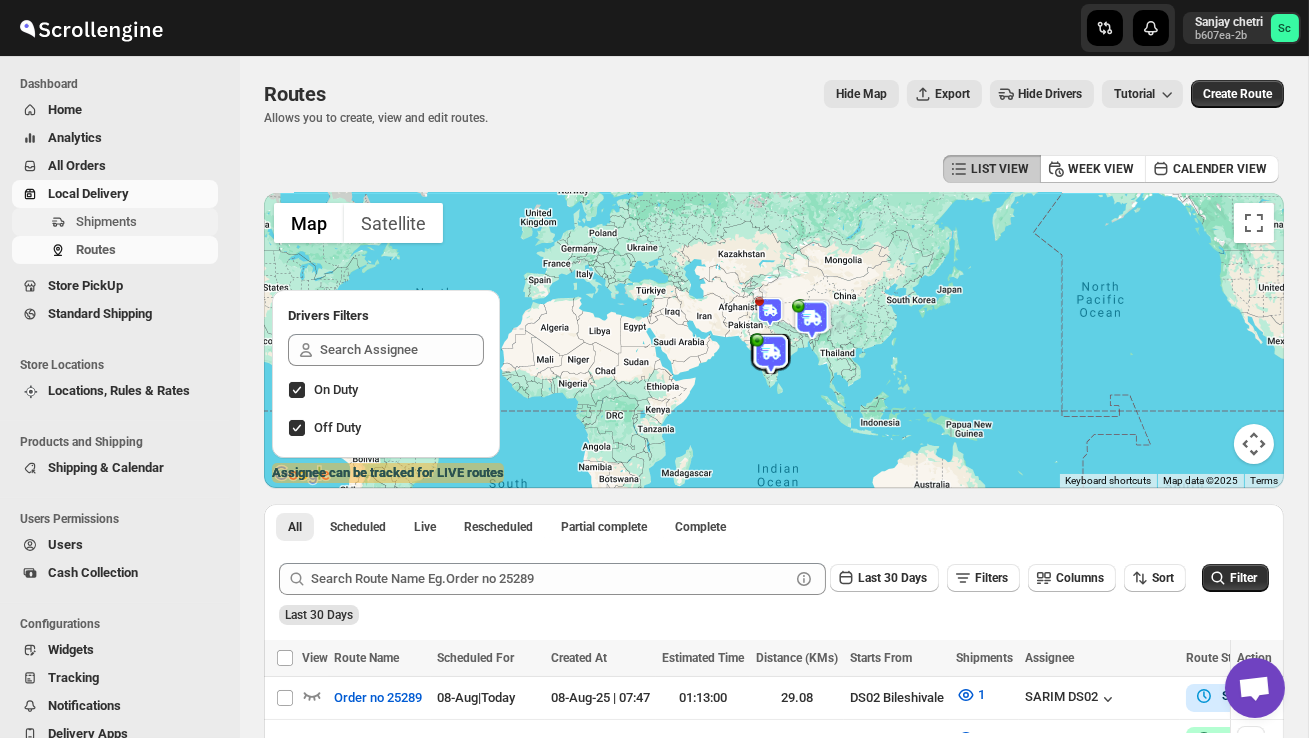 click on "Shipments" at bounding box center (106, 221) 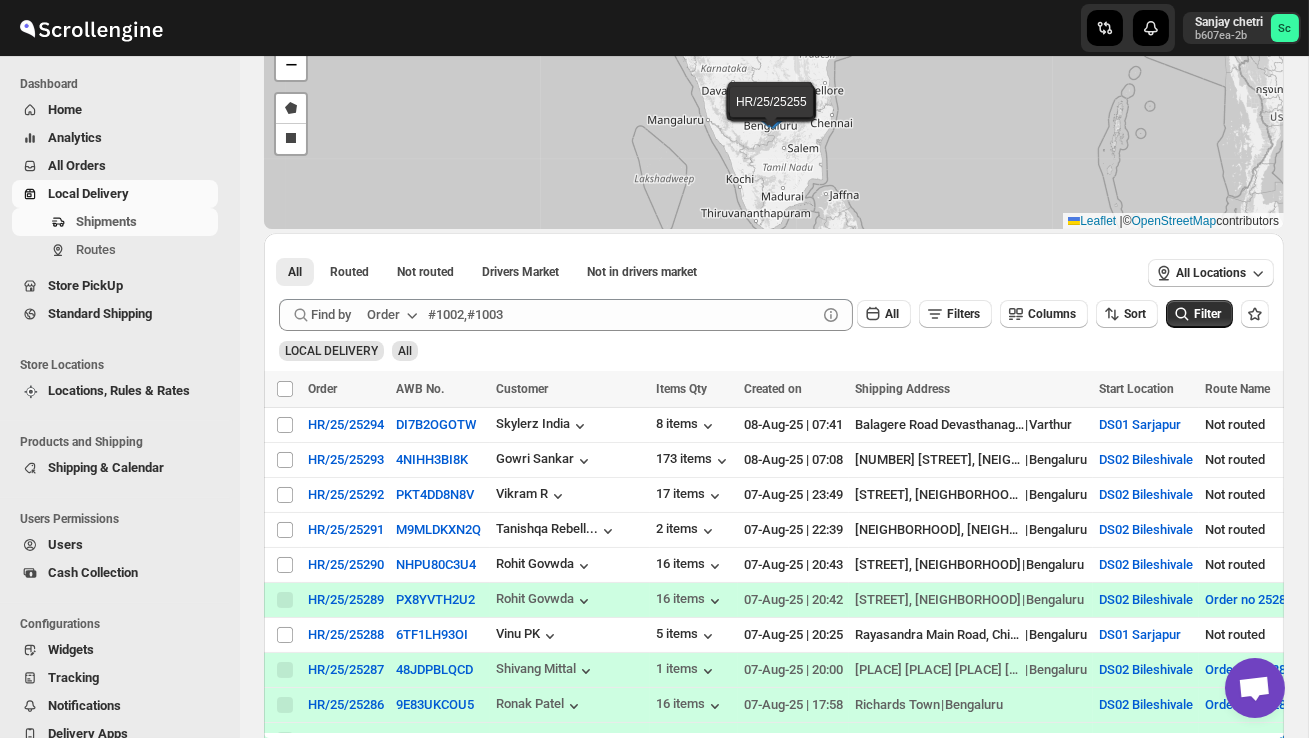 scroll, scrollTop: 148, scrollLeft: 0, axis: vertical 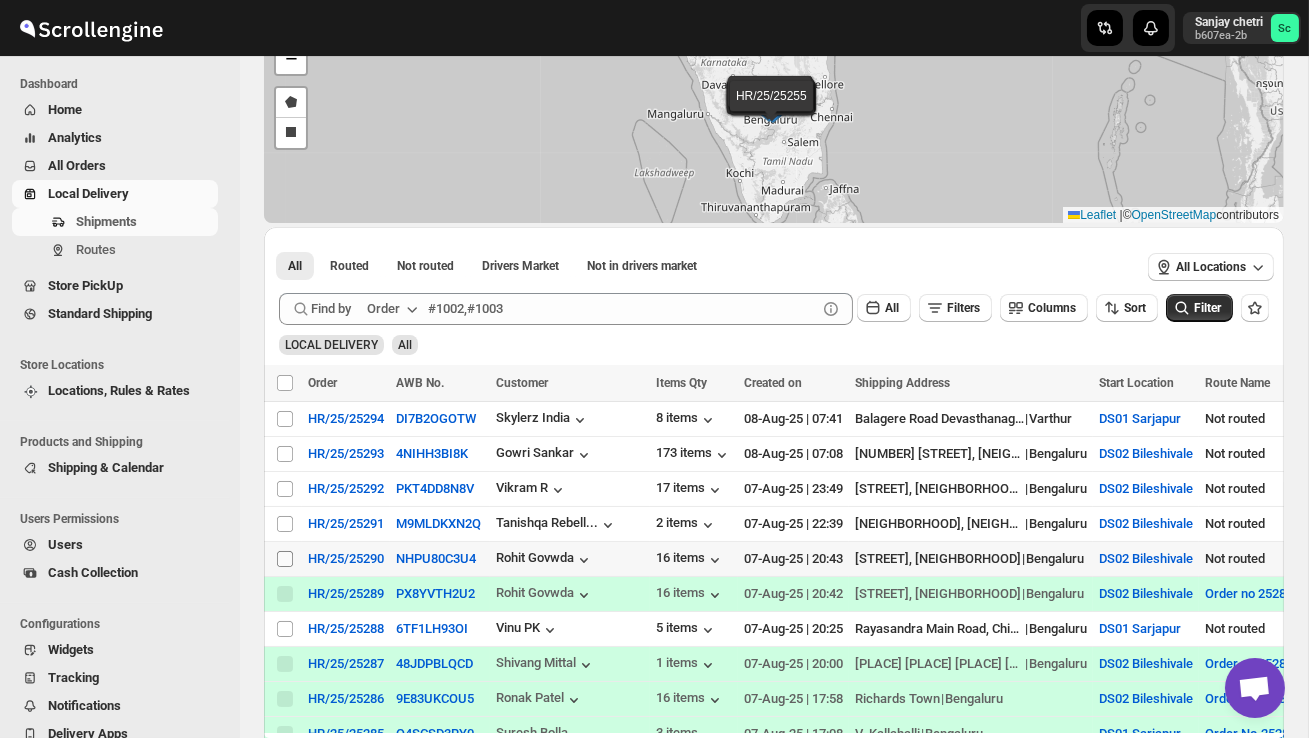 click on "Select shipment" at bounding box center [285, 559] 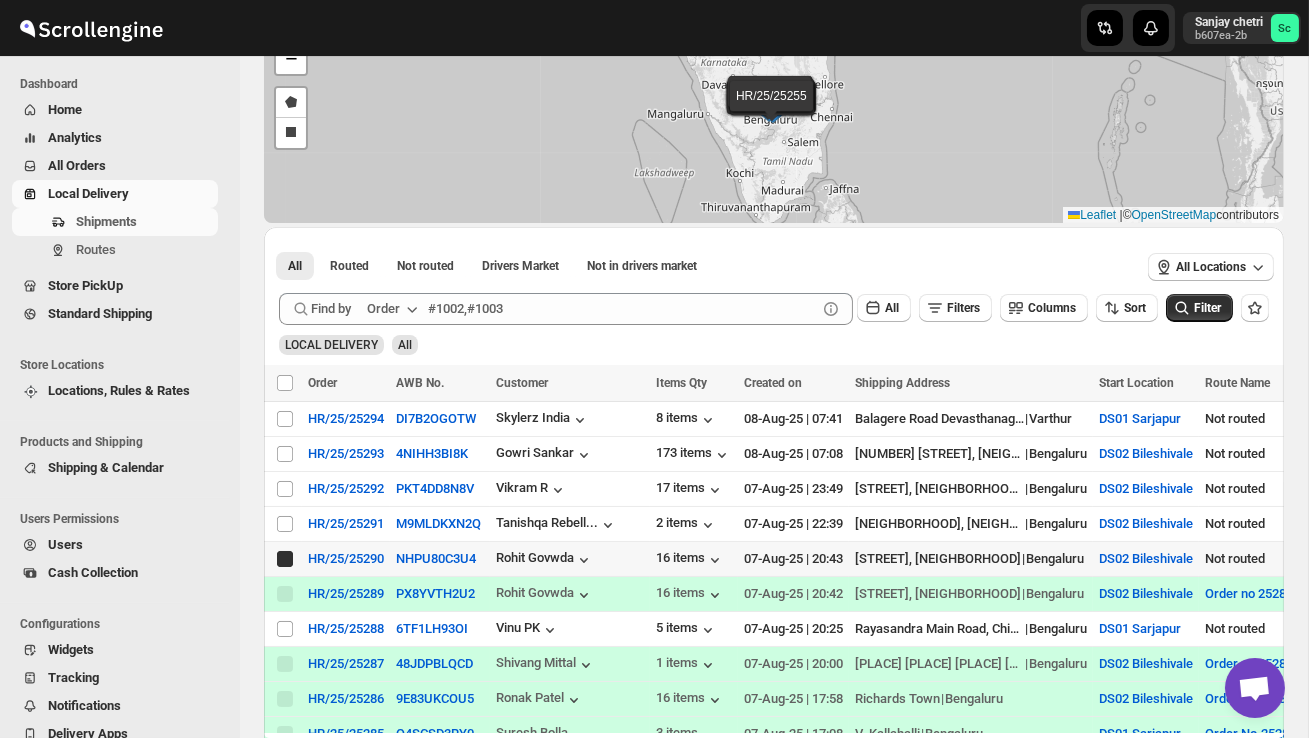 checkbox on "true" 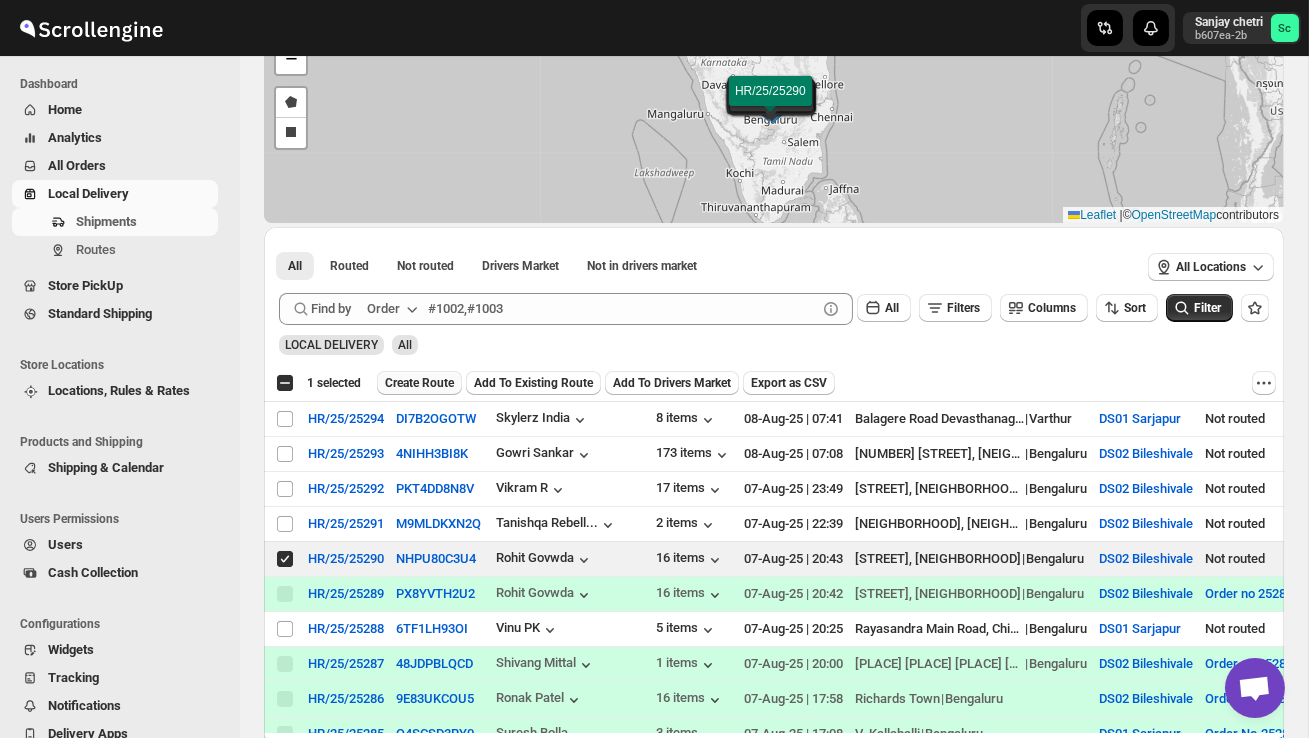 click on "Create Route" at bounding box center [419, 383] 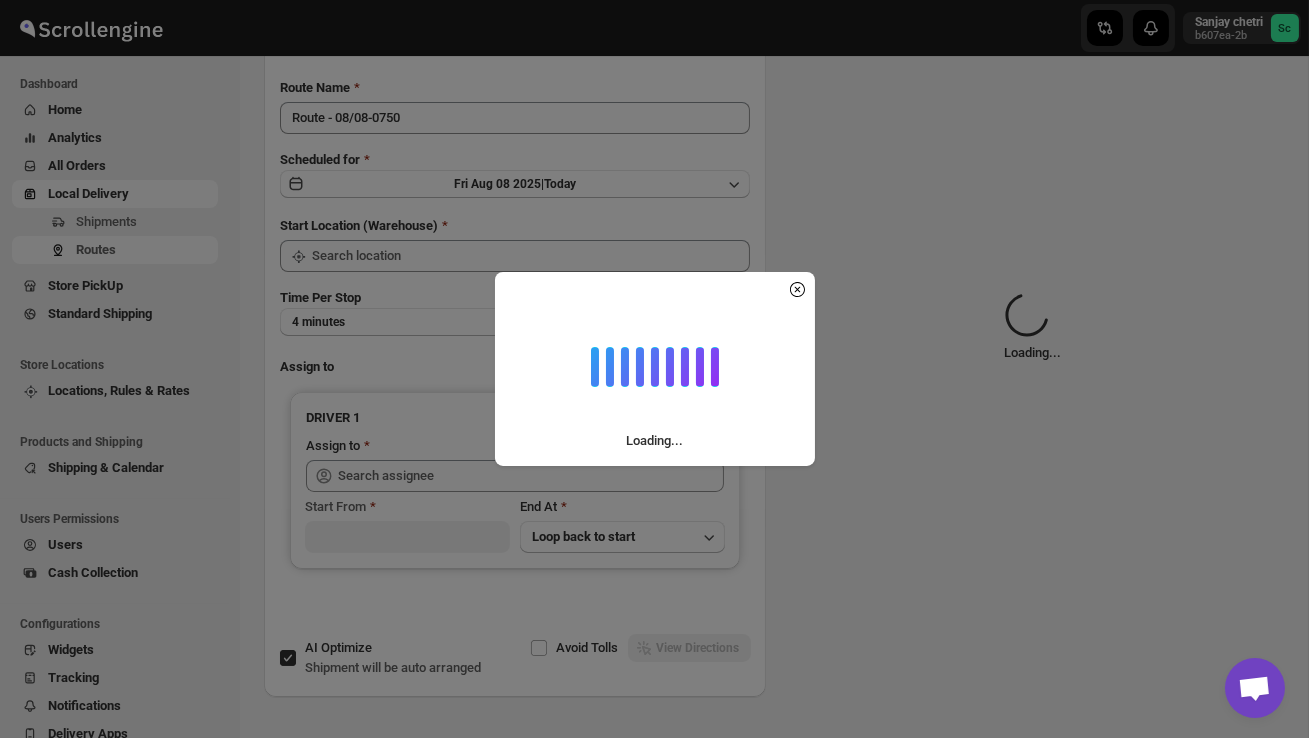 scroll, scrollTop: 0, scrollLeft: 0, axis: both 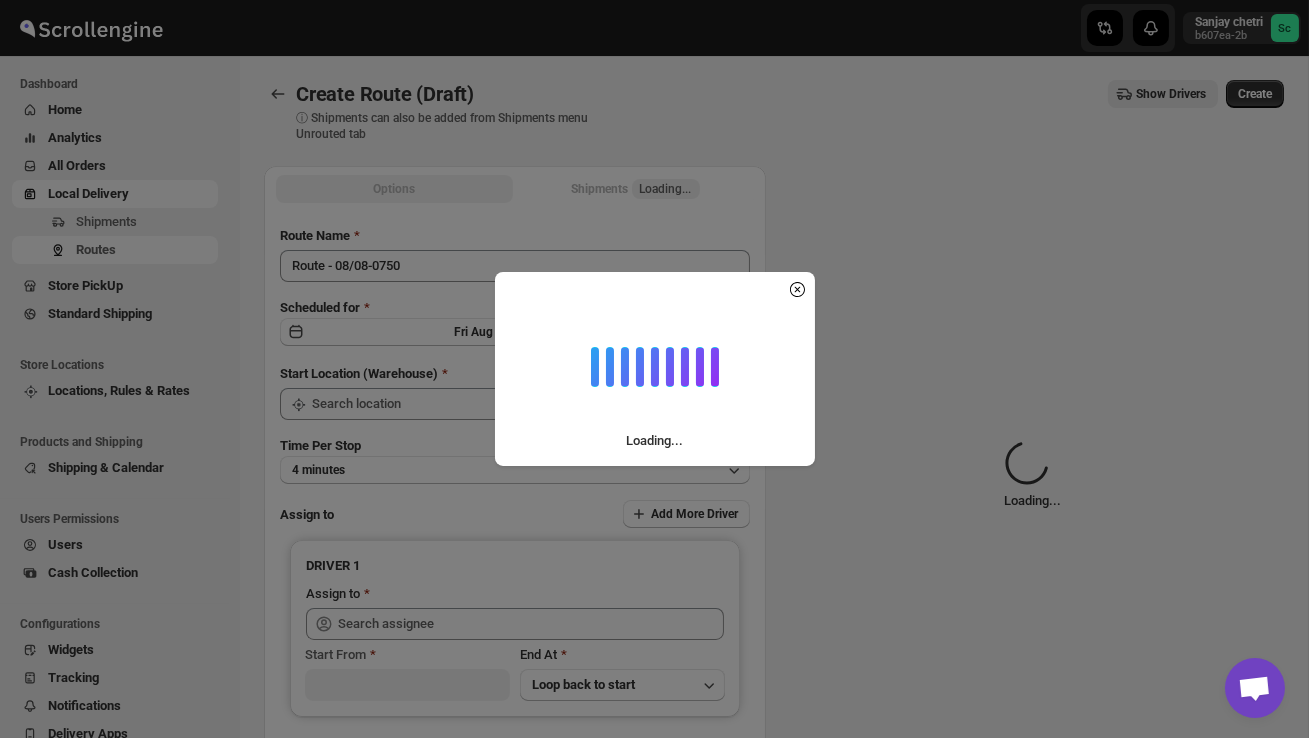 type on "DS02 Bileshivale" 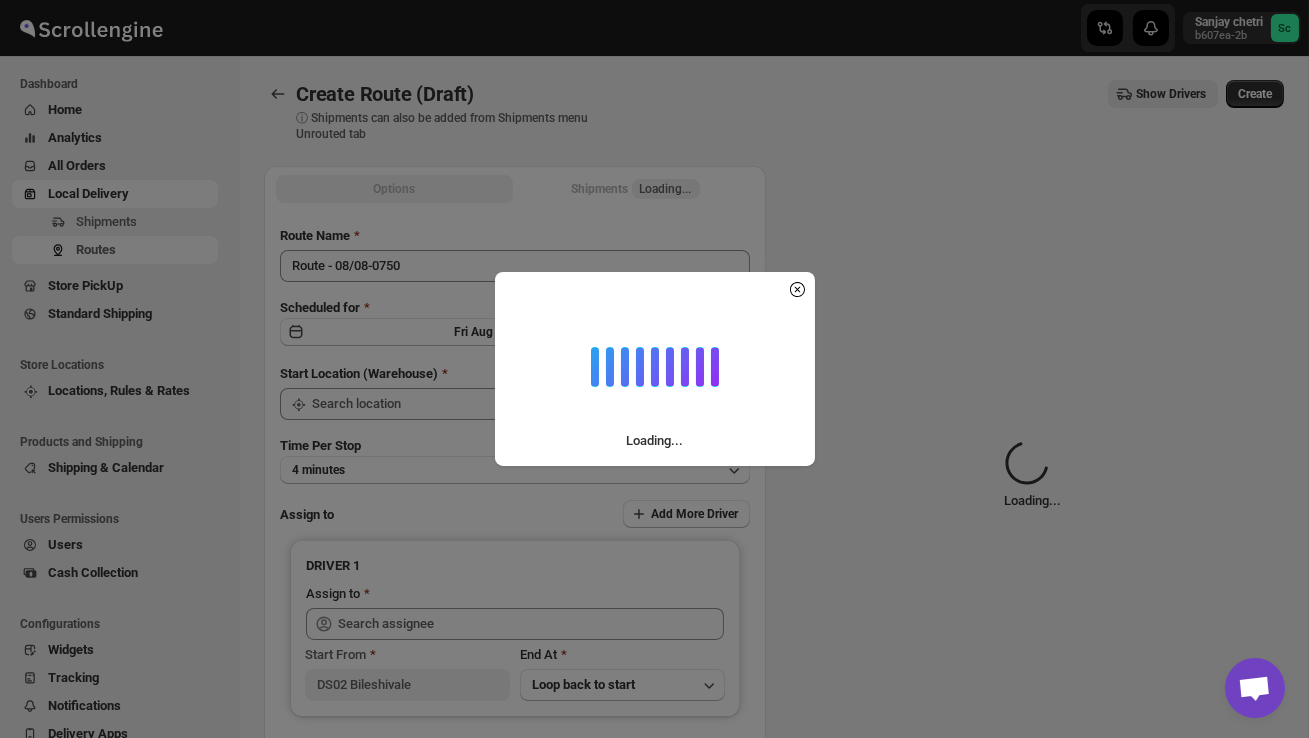 type on "DS02 Bileshivale" 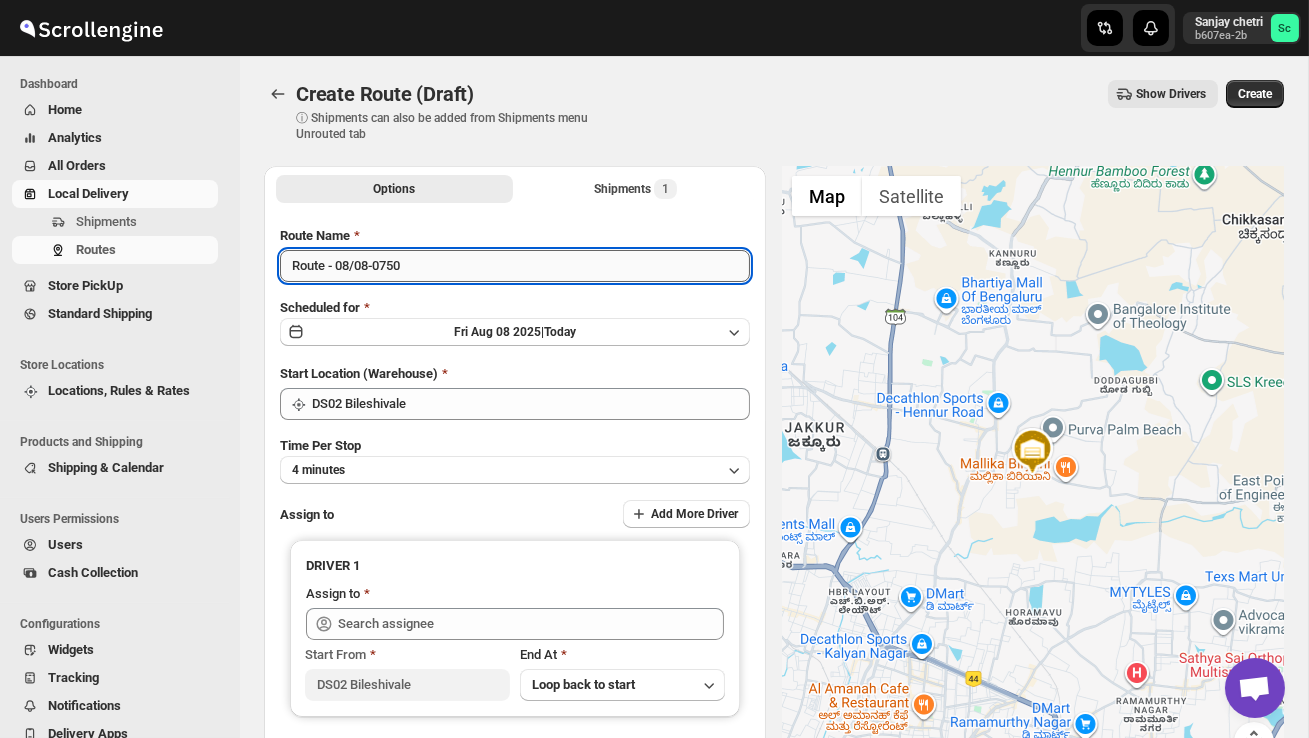 click on "Route - 08/08-0750" at bounding box center [515, 266] 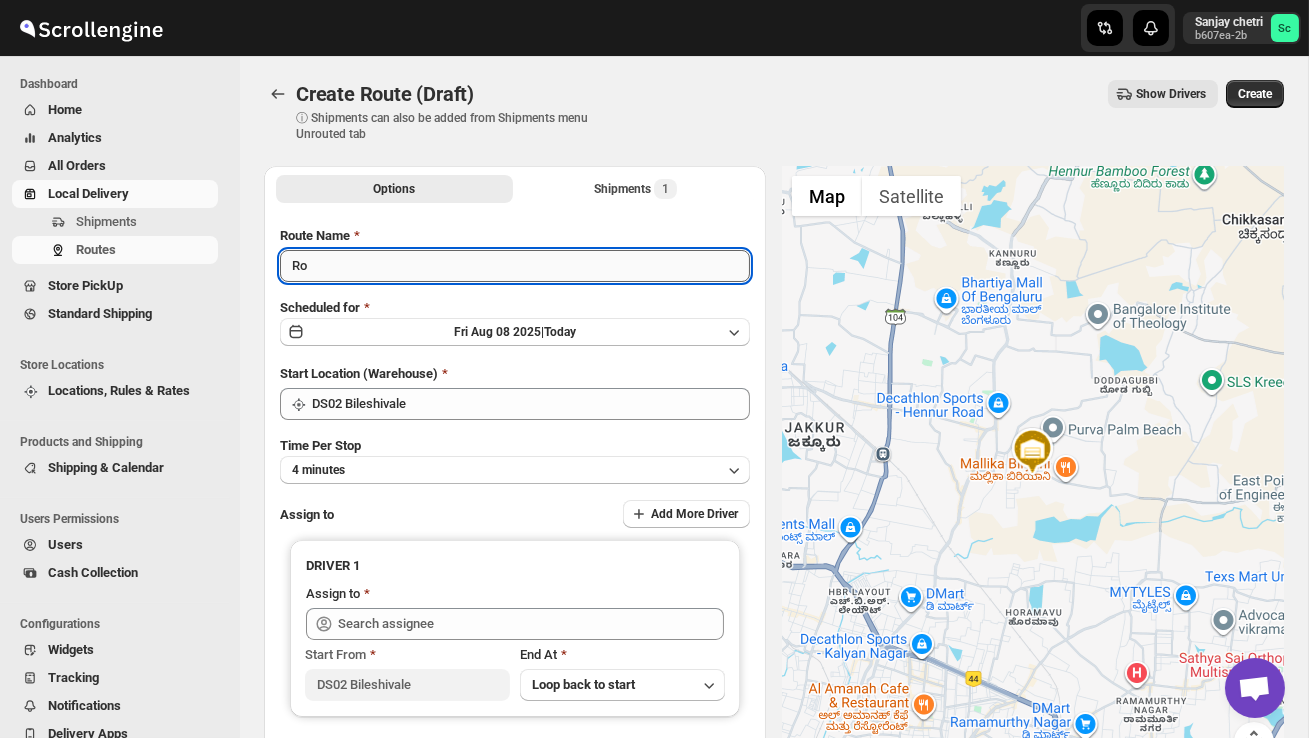 type on "R" 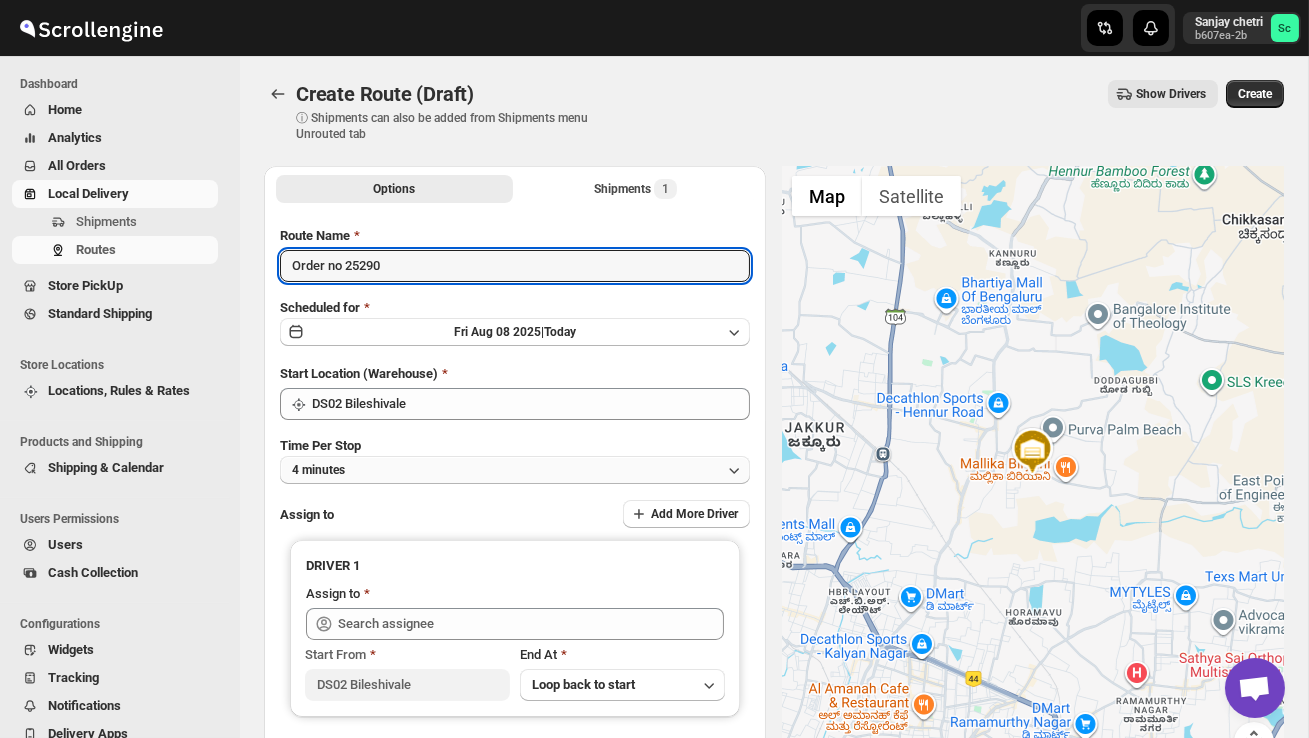 type on "Order no 25290" 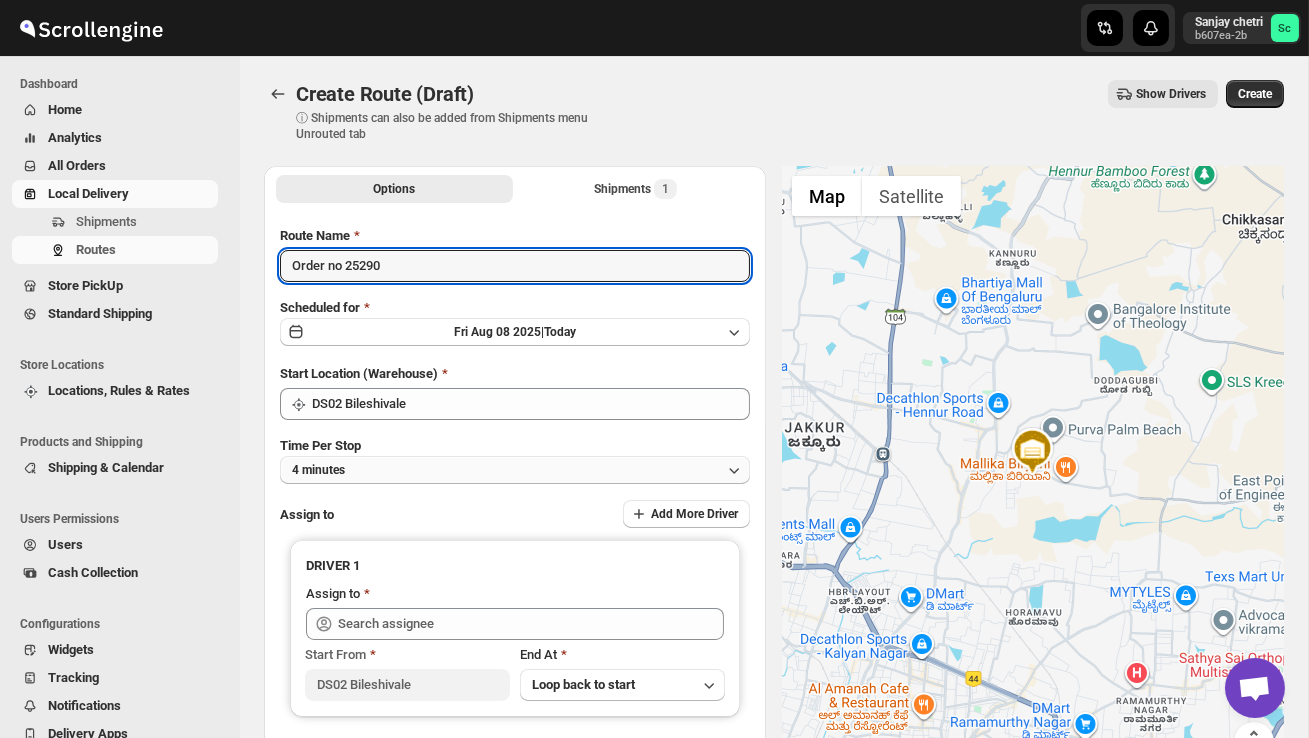 click on "4 minutes" at bounding box center (515, 470) 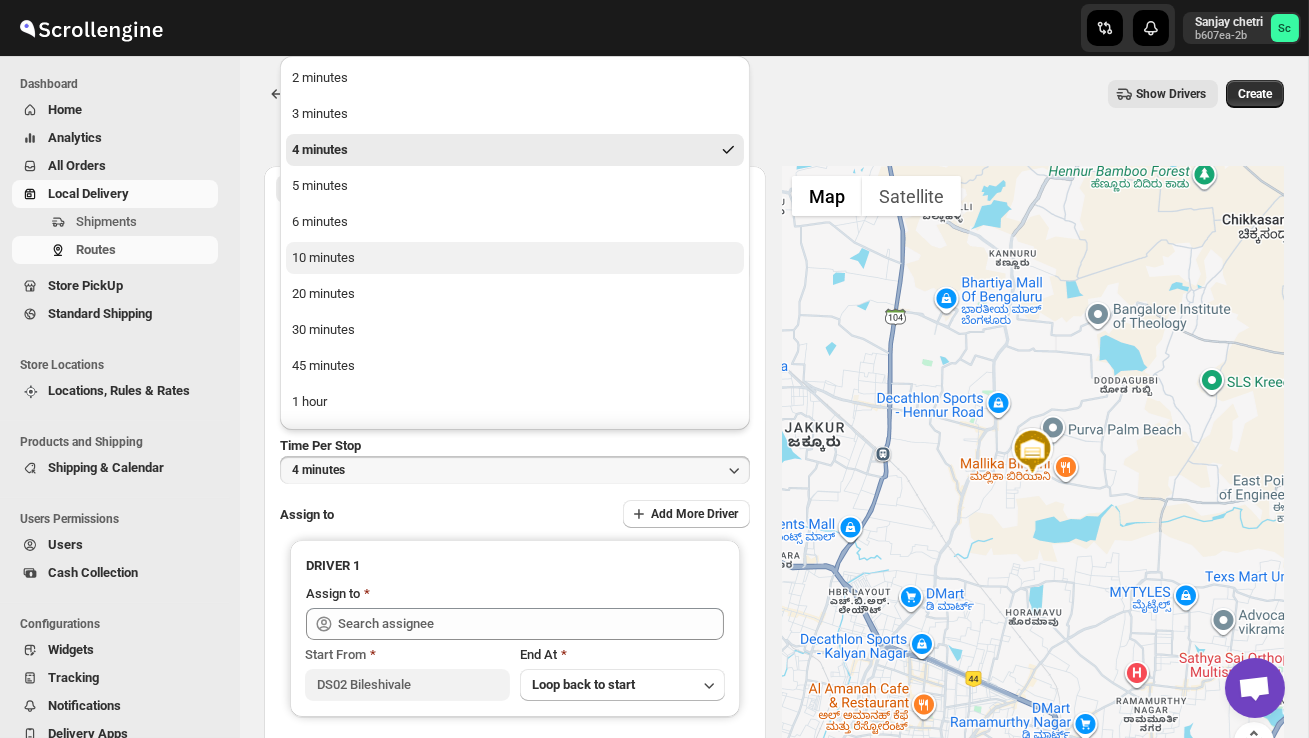 click on "10 minutes" at bounding box center [323, 258] 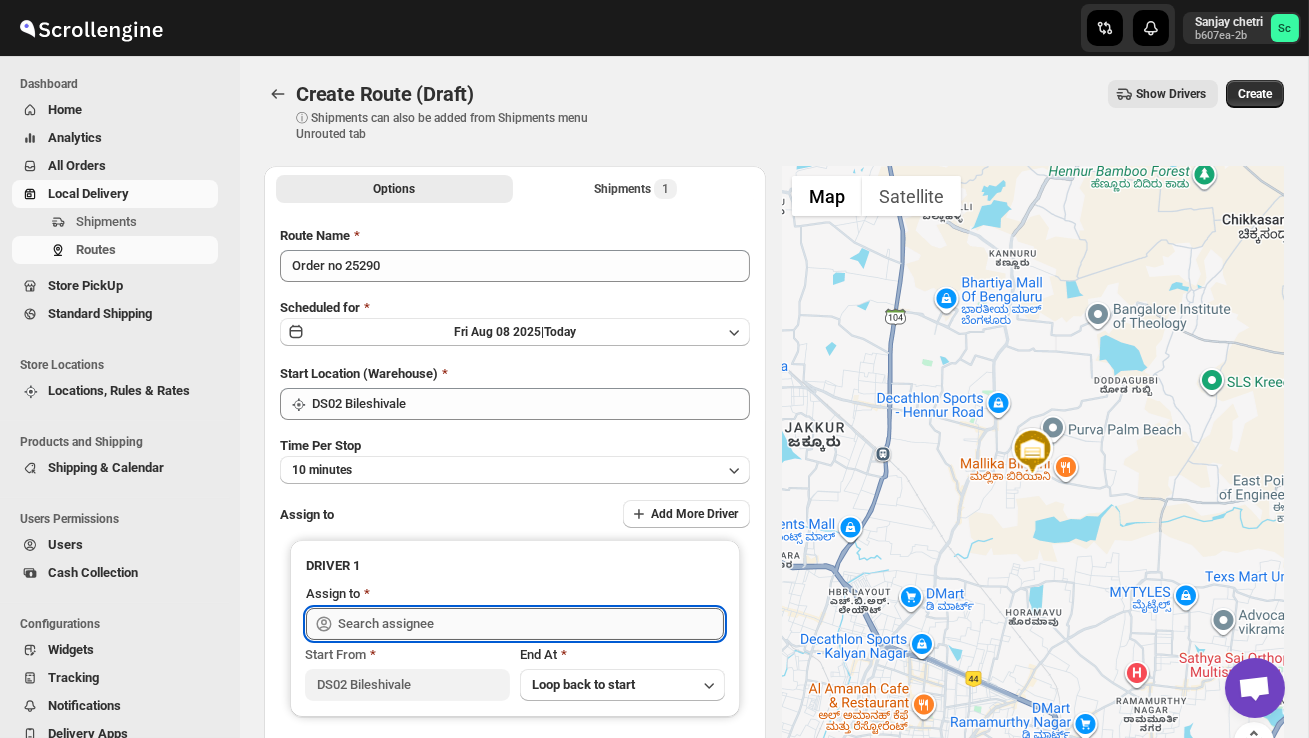 click at bounding box center (531, 624) 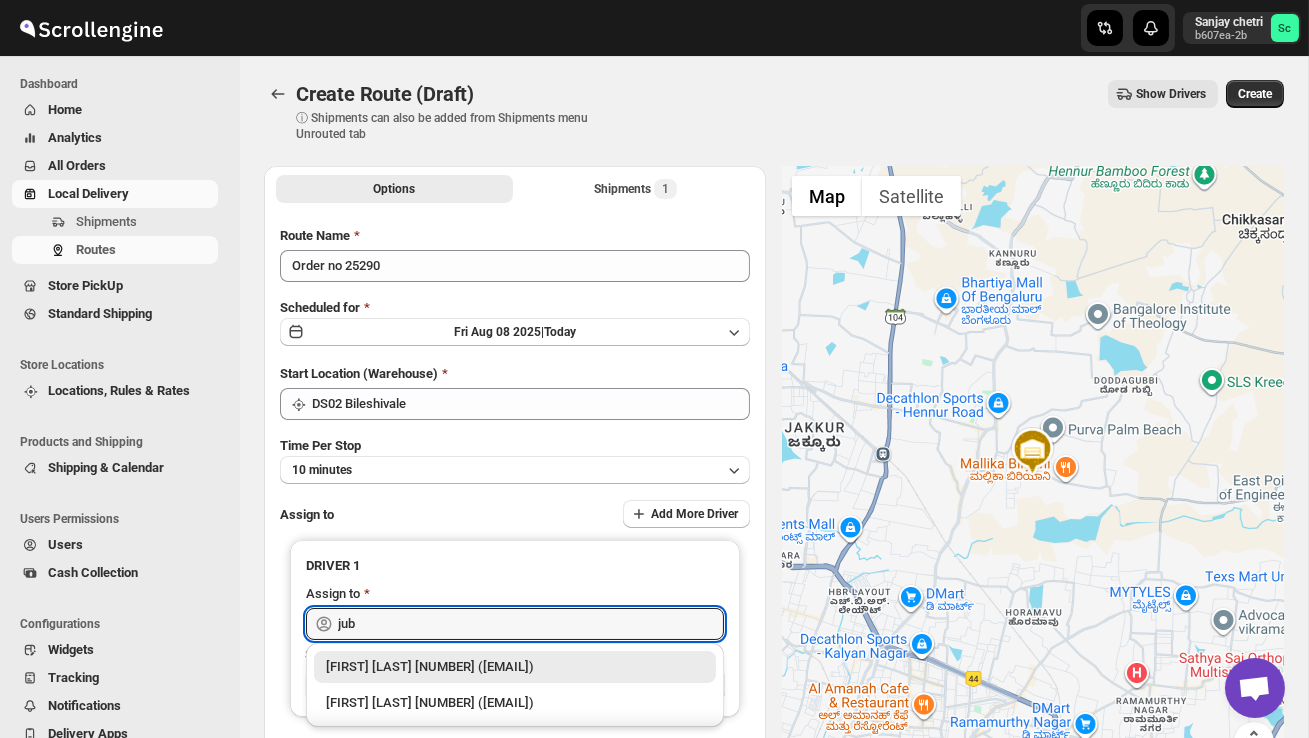 click on "[FIRST] [LAST] [NUMBER] ([EMAIL])" at bounding box center [515, 667] 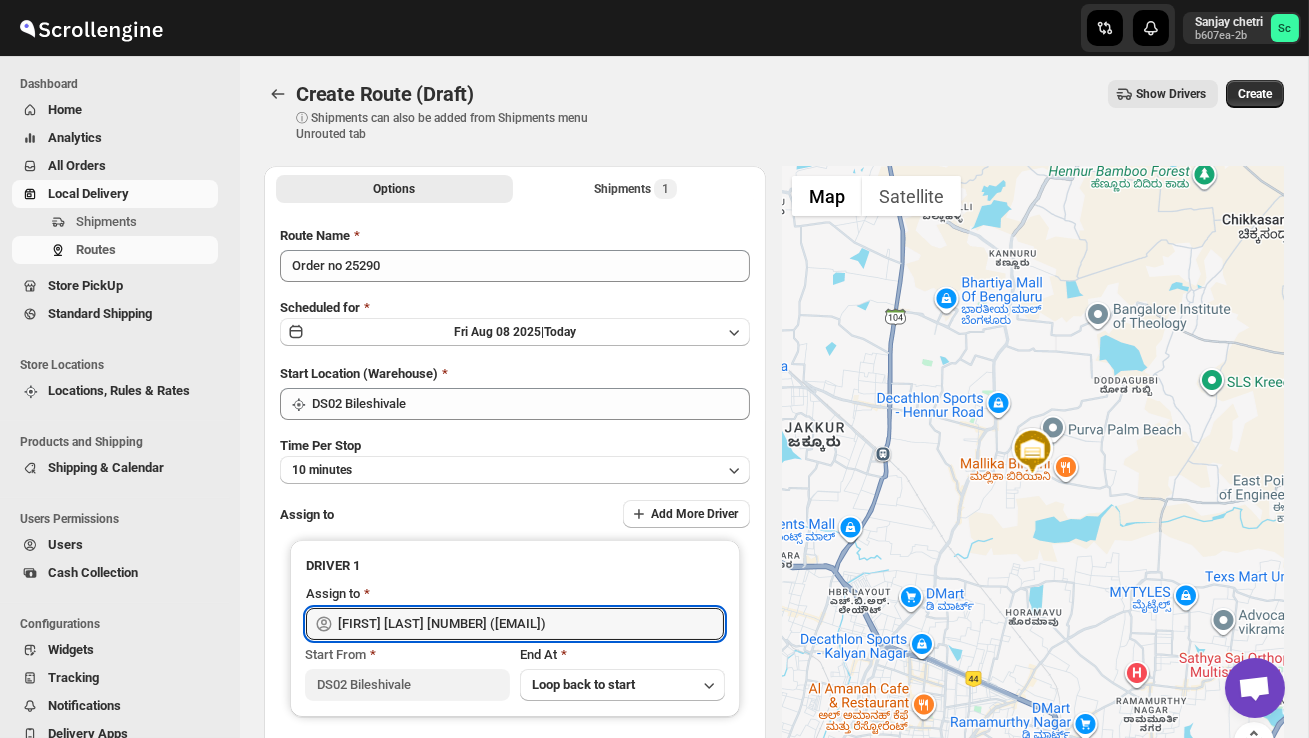 type on "[FIRST] [LAST] [NUMBER] ([EMAIL])" 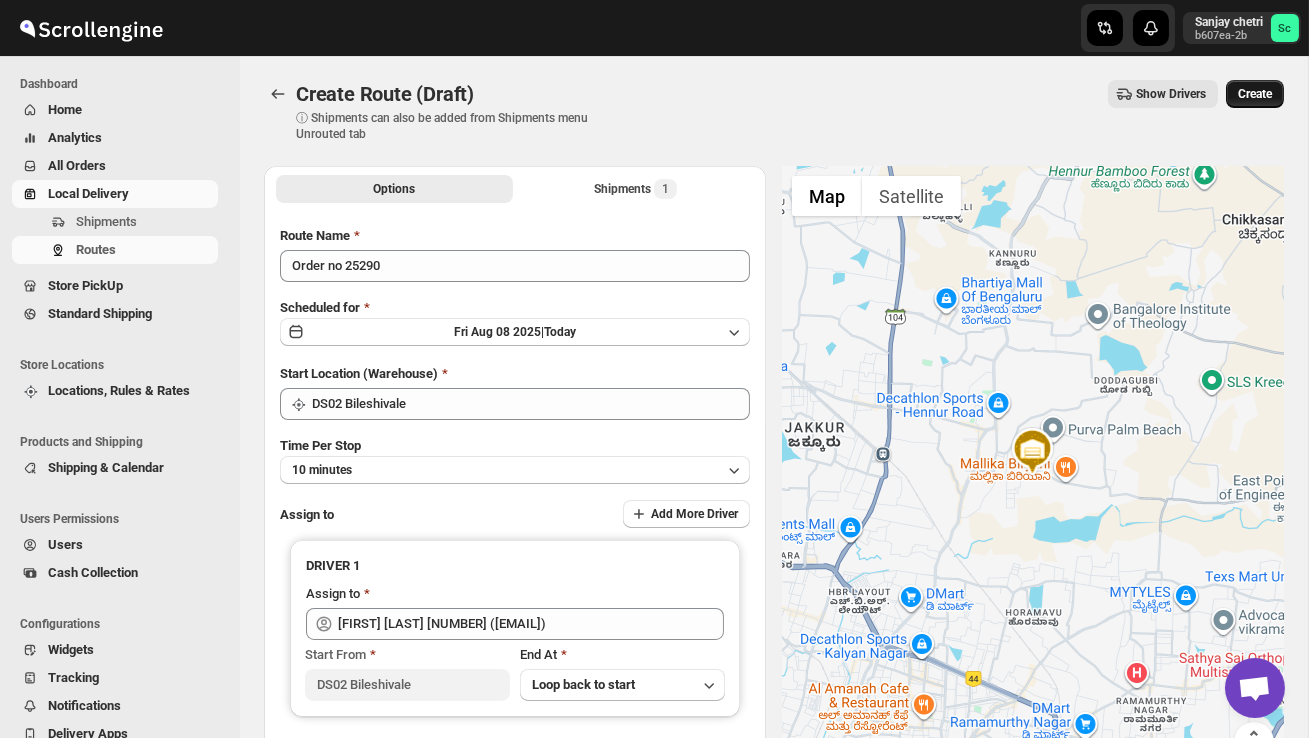 click on "Create" at bounding box center [1255, 94] 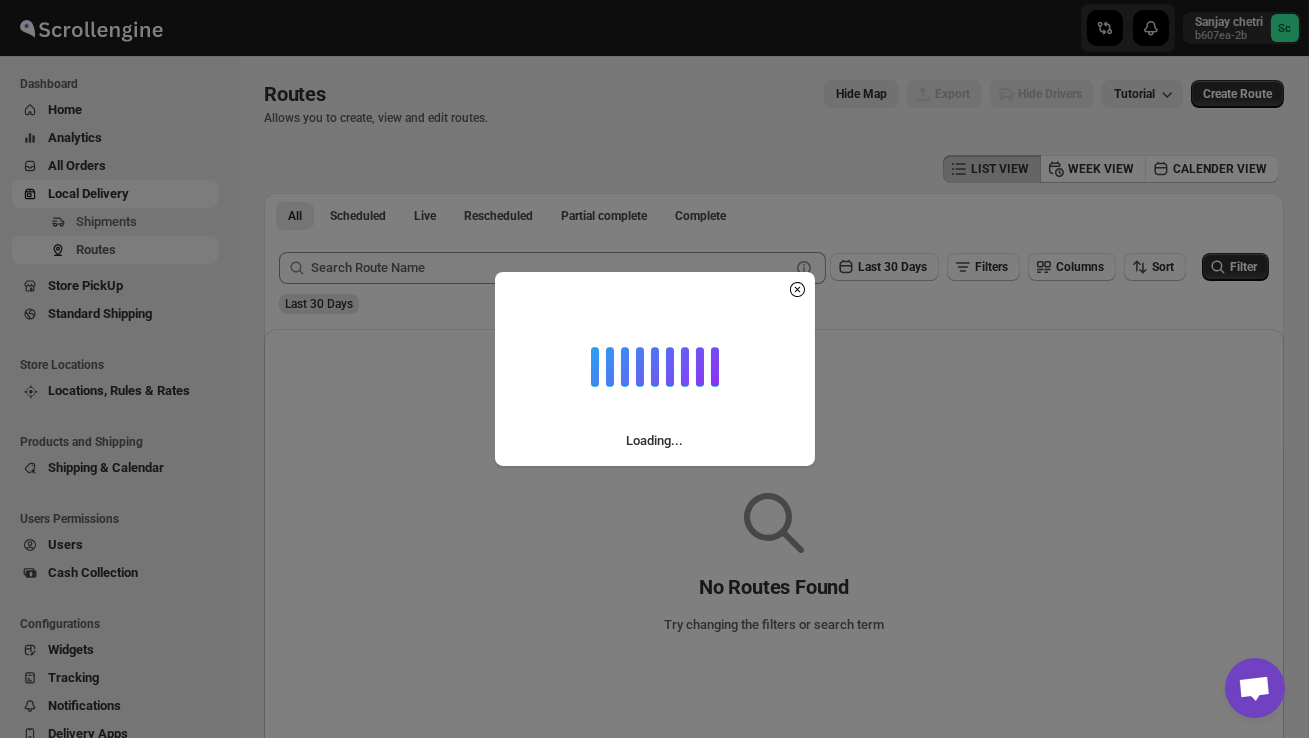 click on "Shipments" at bounding box center [106, 221] 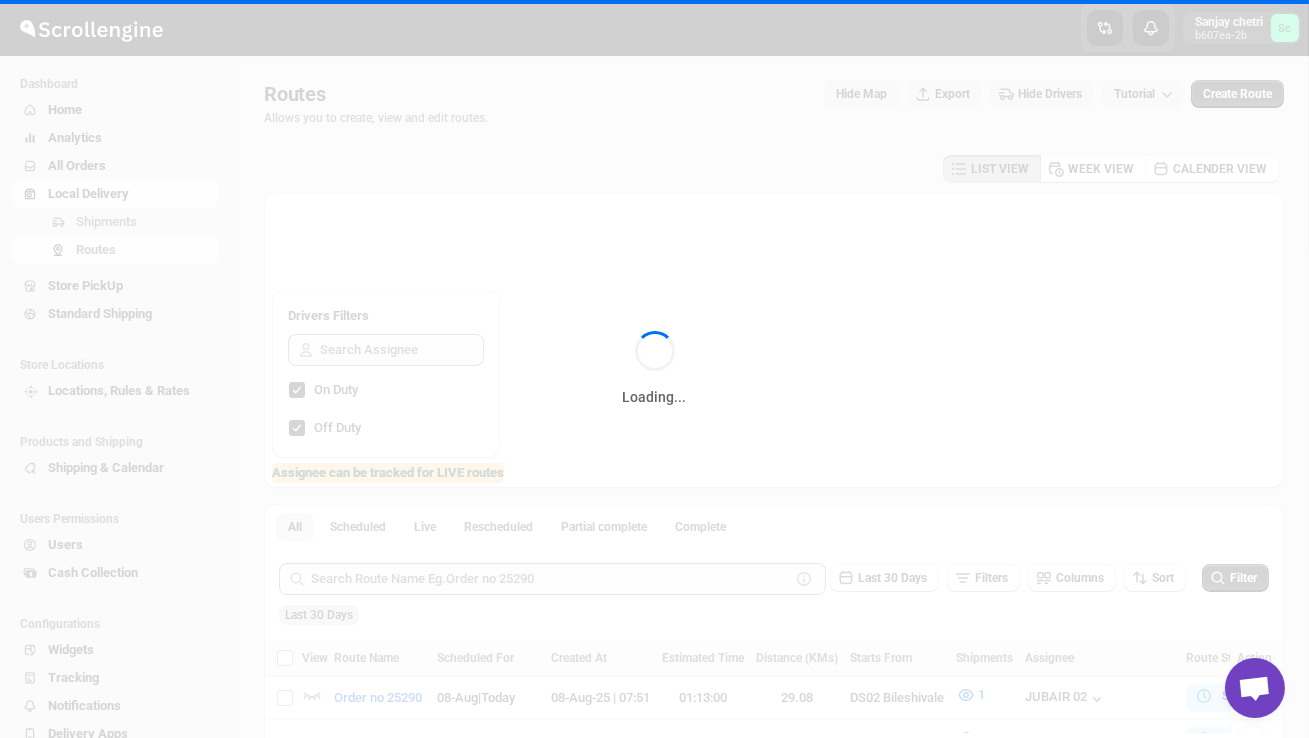 click on "Loading..." at bounding box center [654, 369] 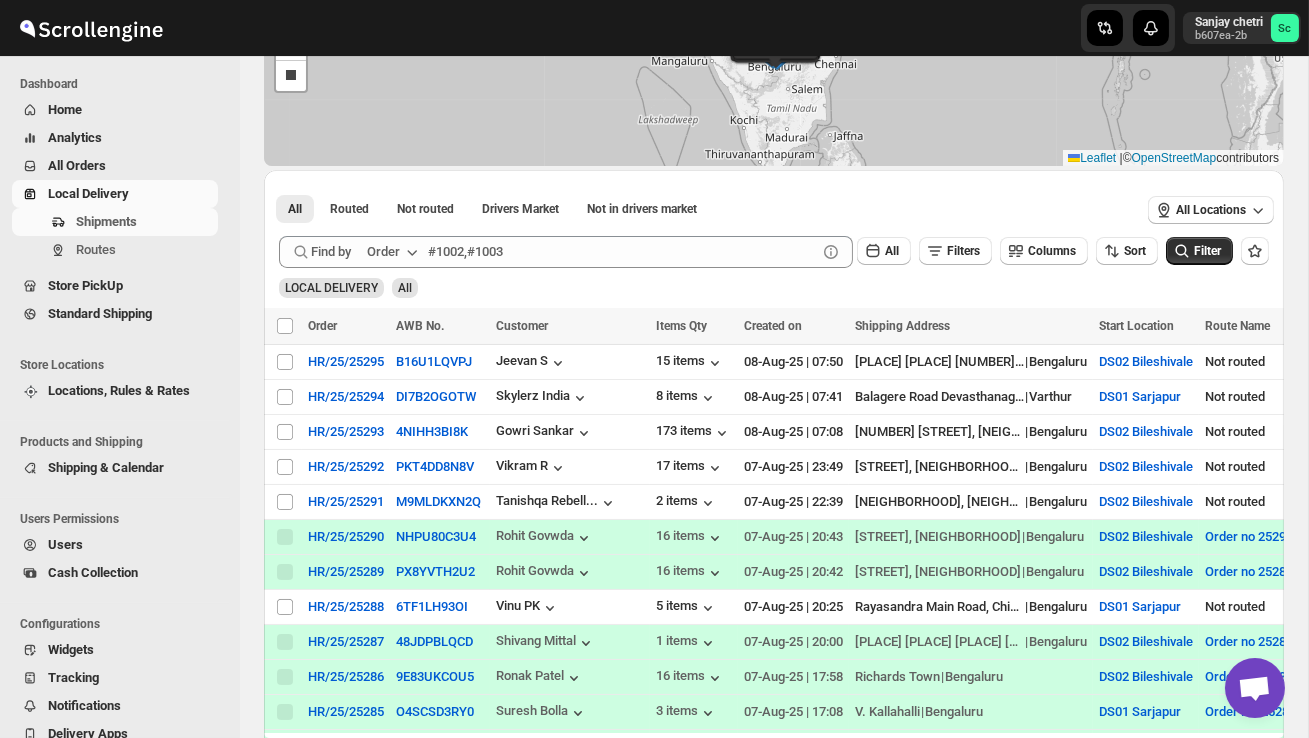 scroll, scrollTop: 203, scrollLeft: 0, axis: vertical 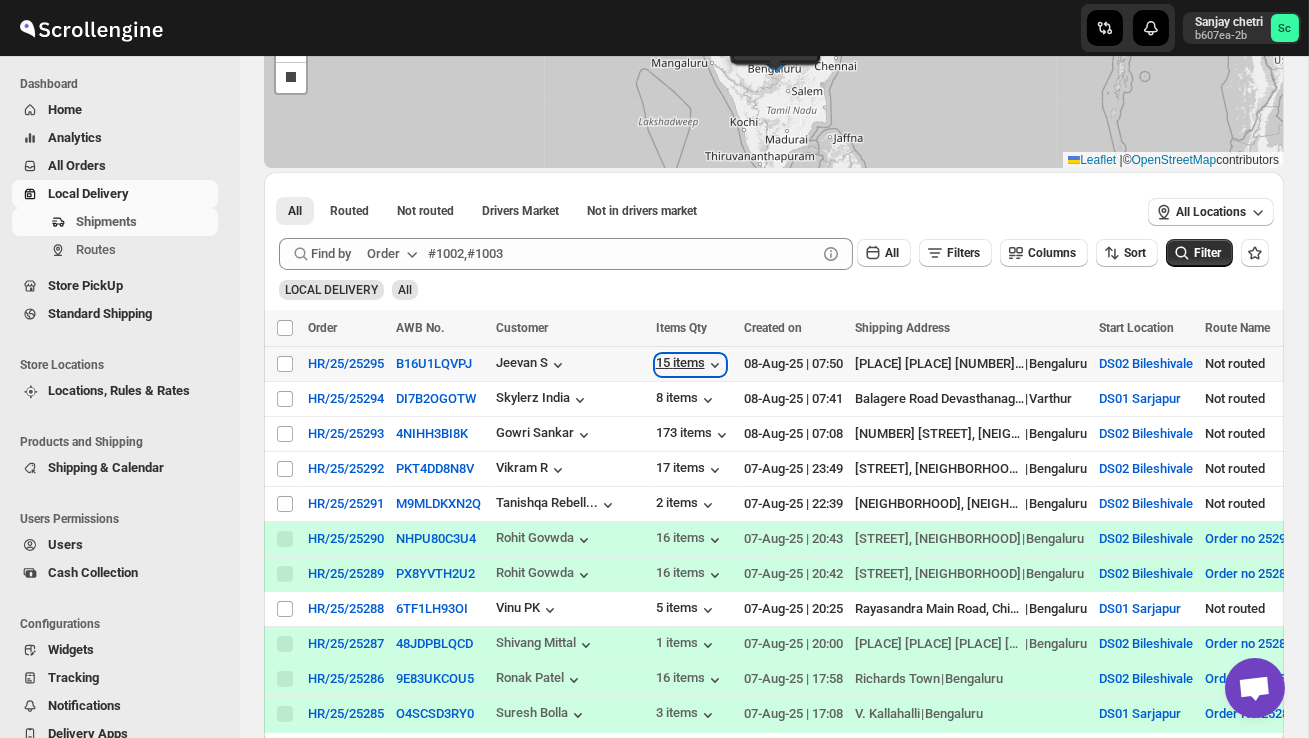 click on "15    items" at bounding box center (690, 365) 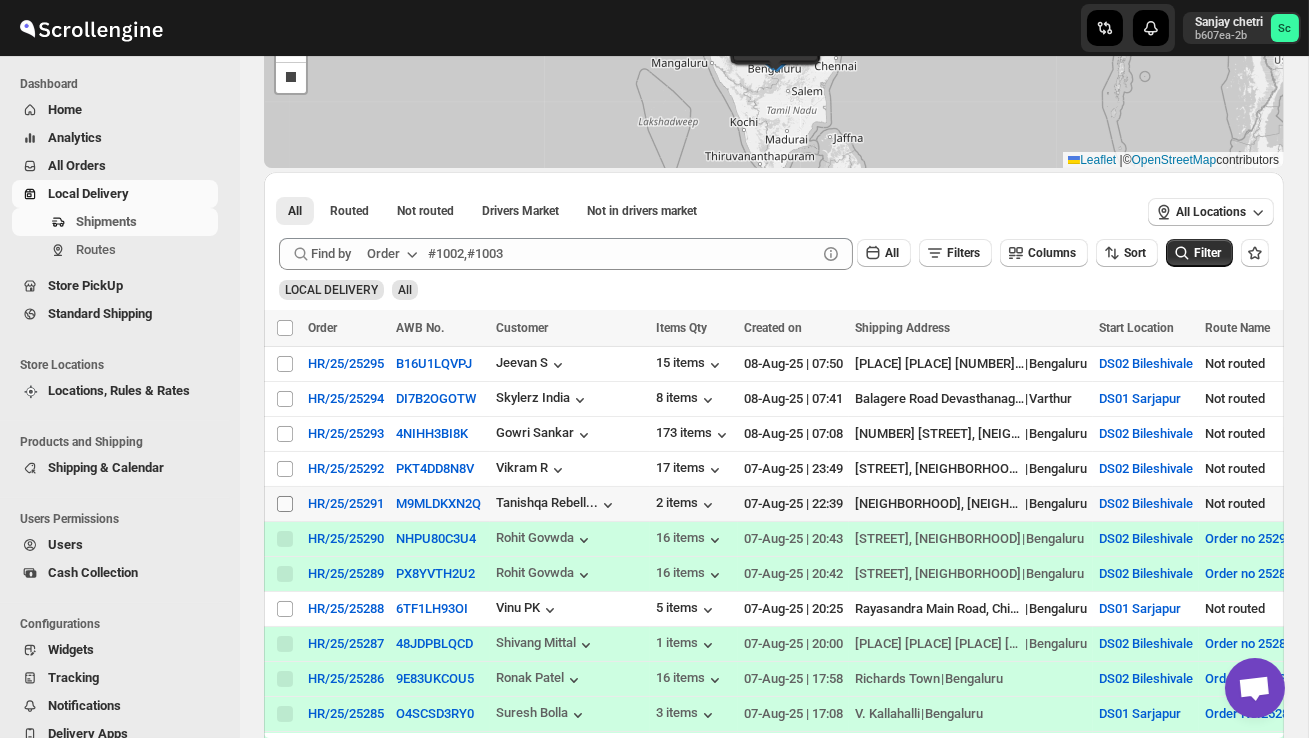 click on "Select shipment" at bounding box center (285, 504) 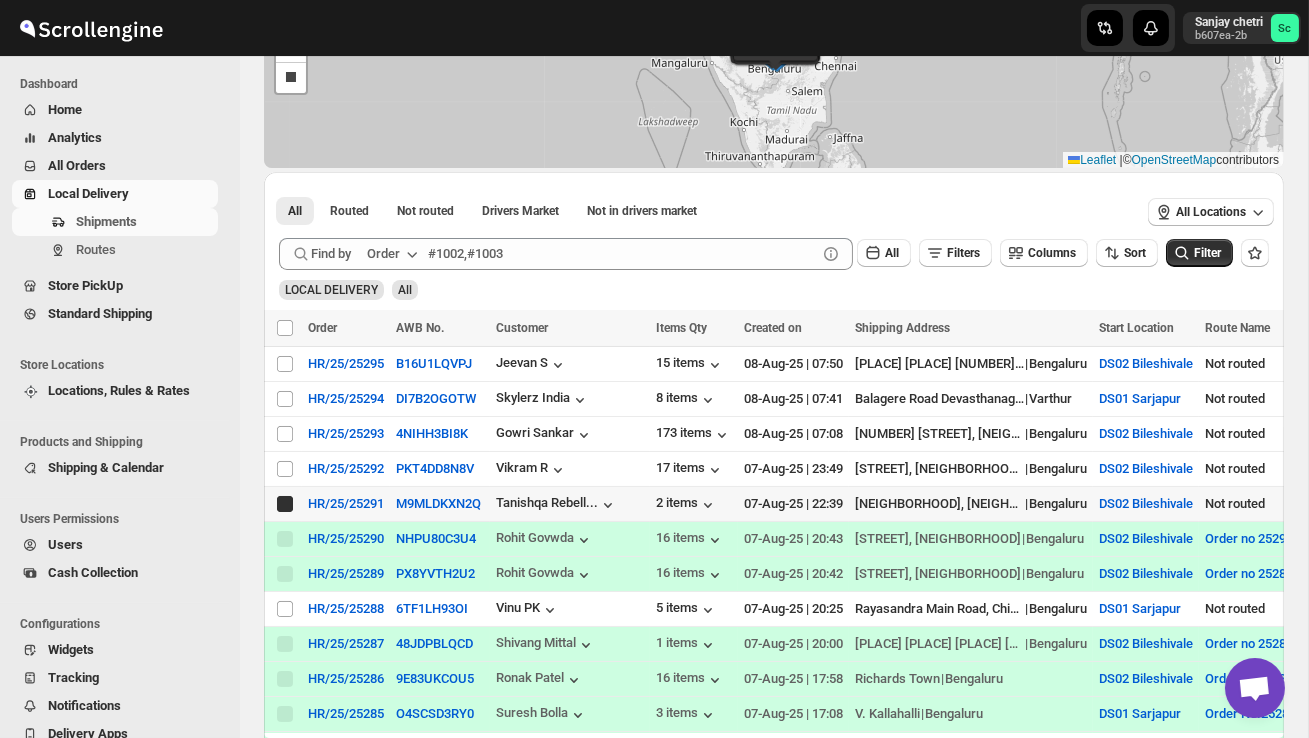 checkbox on "true" 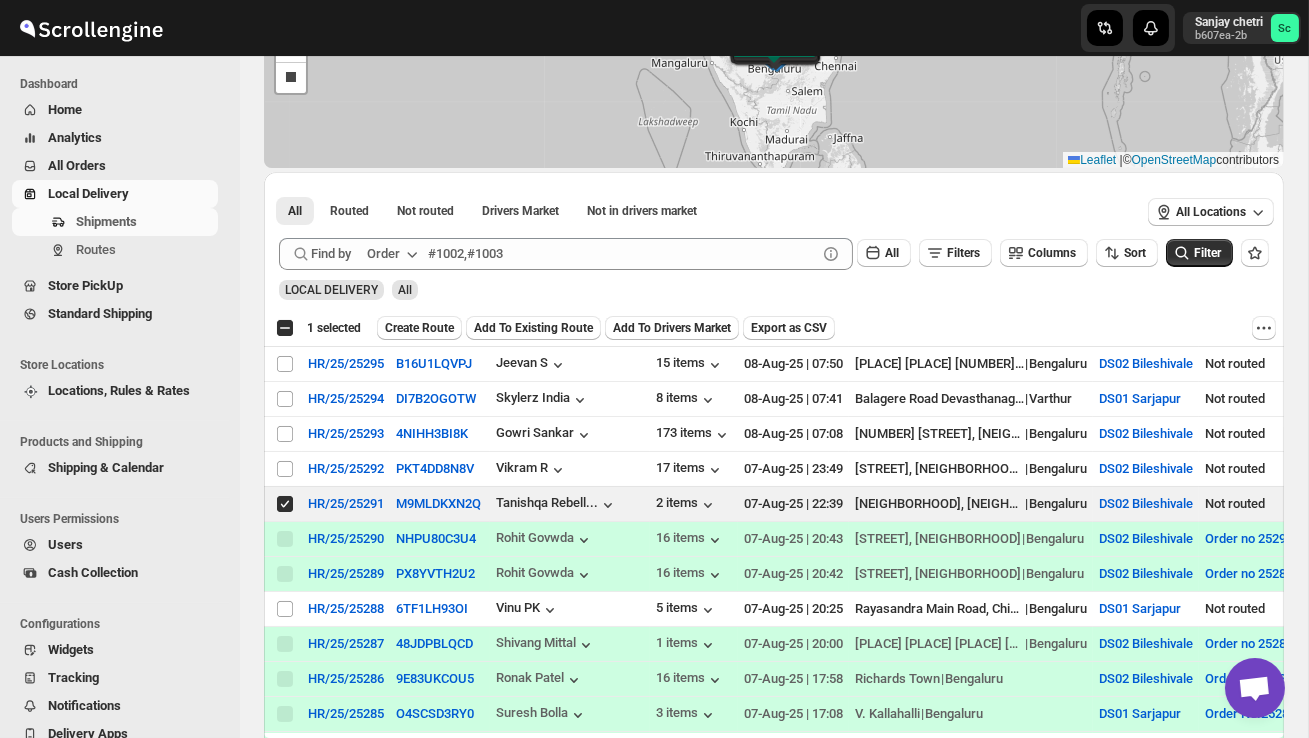 click on "Select all 6 shipments 1 selected Create Route Add To Existing Route Add To Drivers Market Export as CSV Create Route Add To Existing Route Add To Drivers Market Export as CSV" at bounding box center (774, 328) 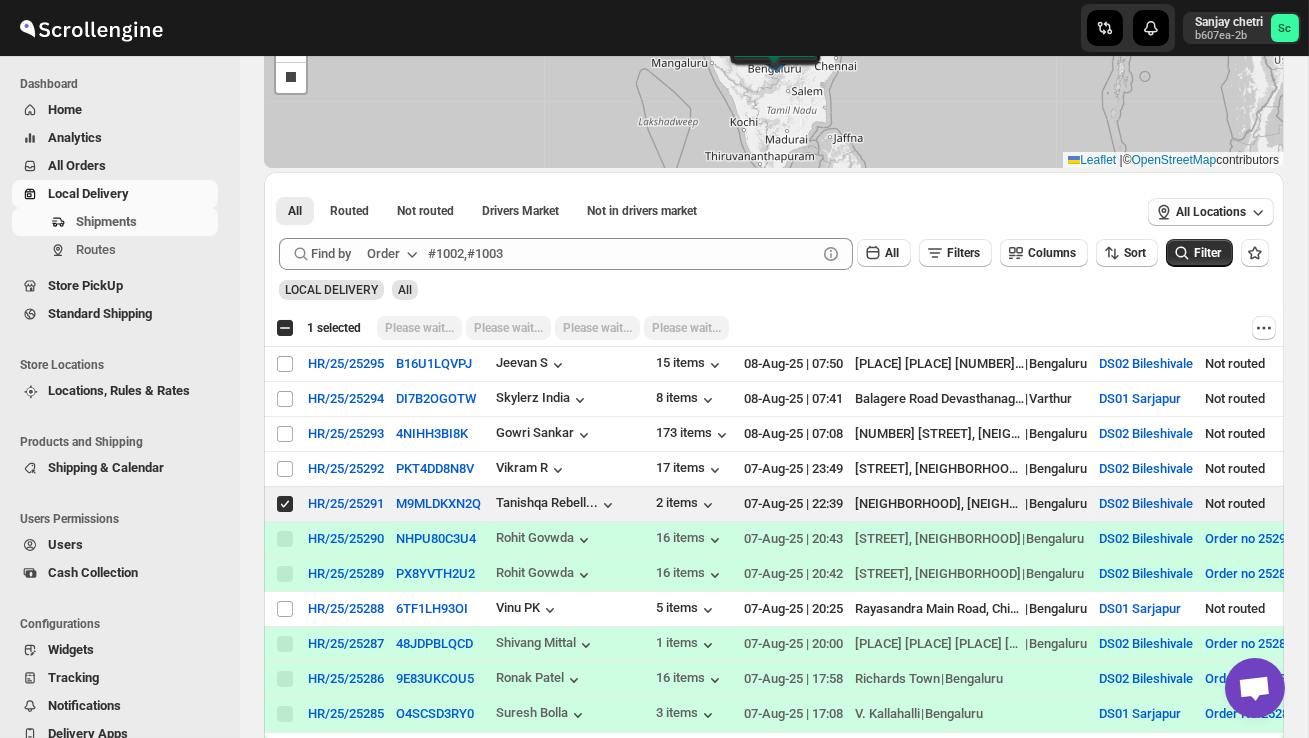 scroll, scrollTop: 0, scrollLeft: 0, axis: both 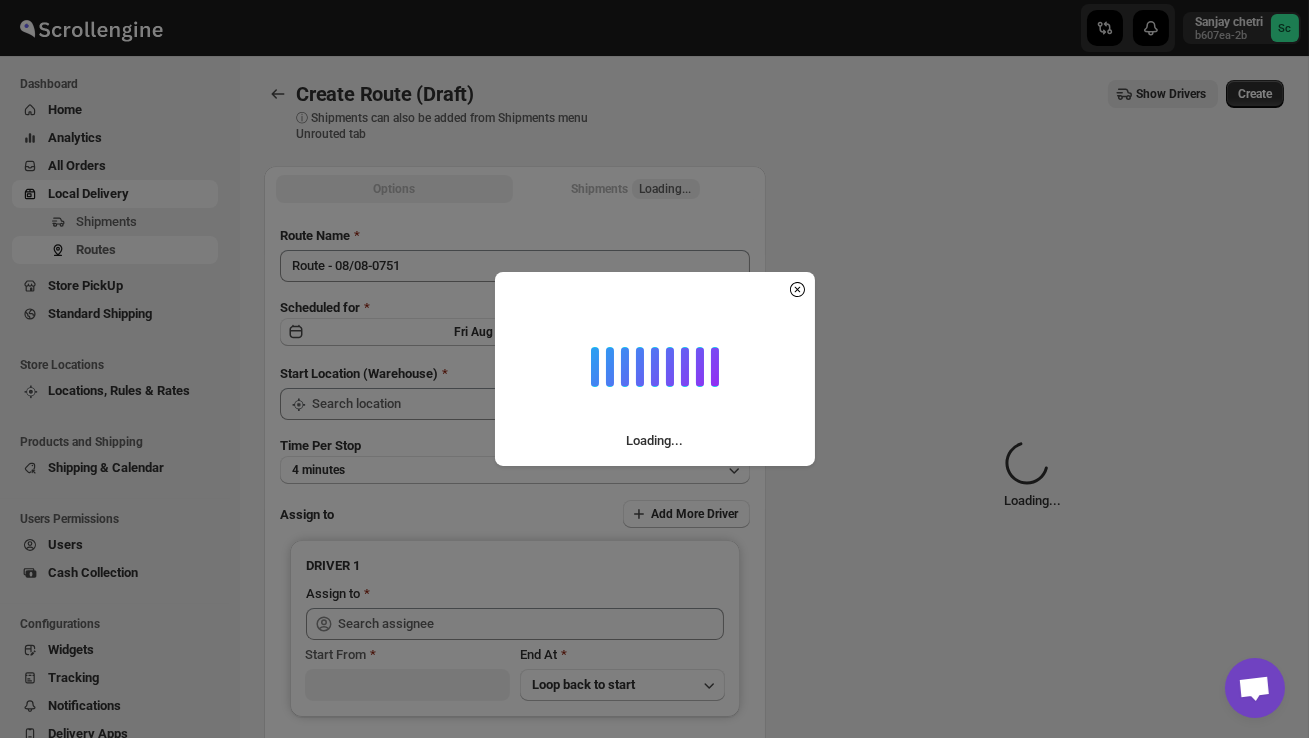 type on "DS02 Bileshivale" 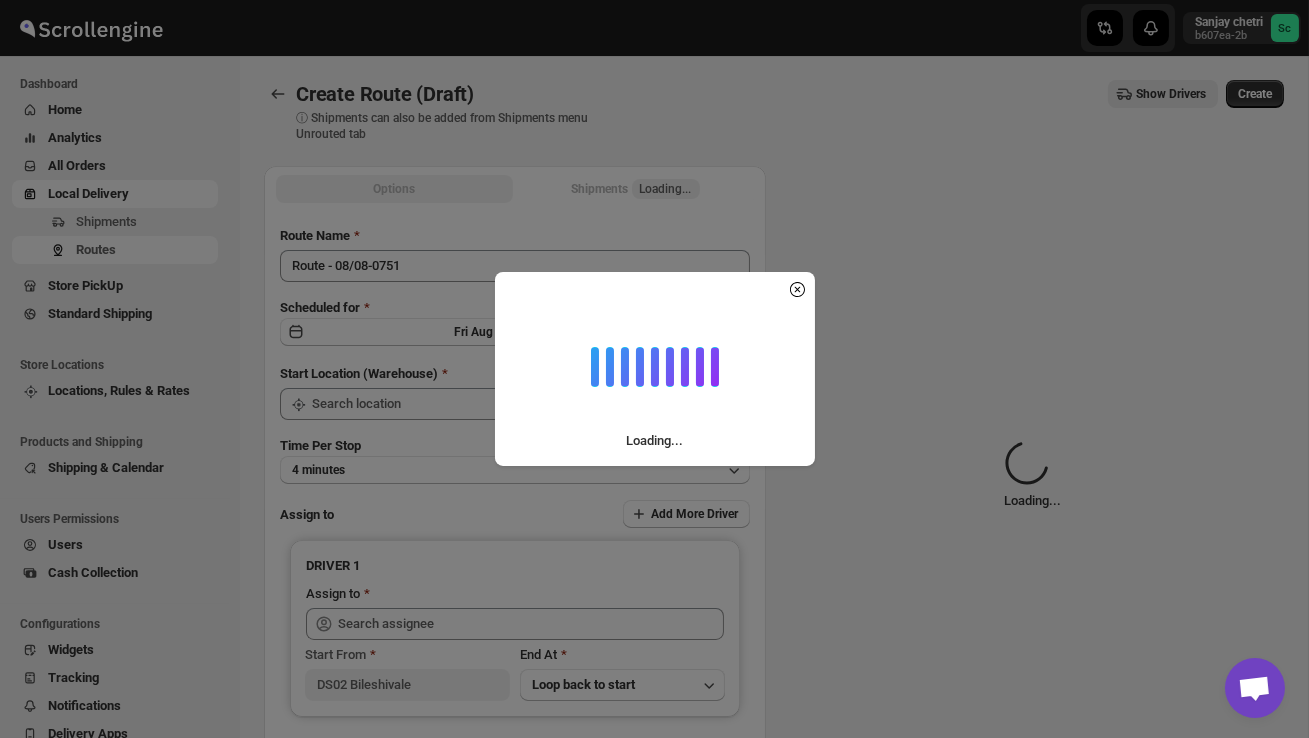 type on "DS02 Bileshivale" 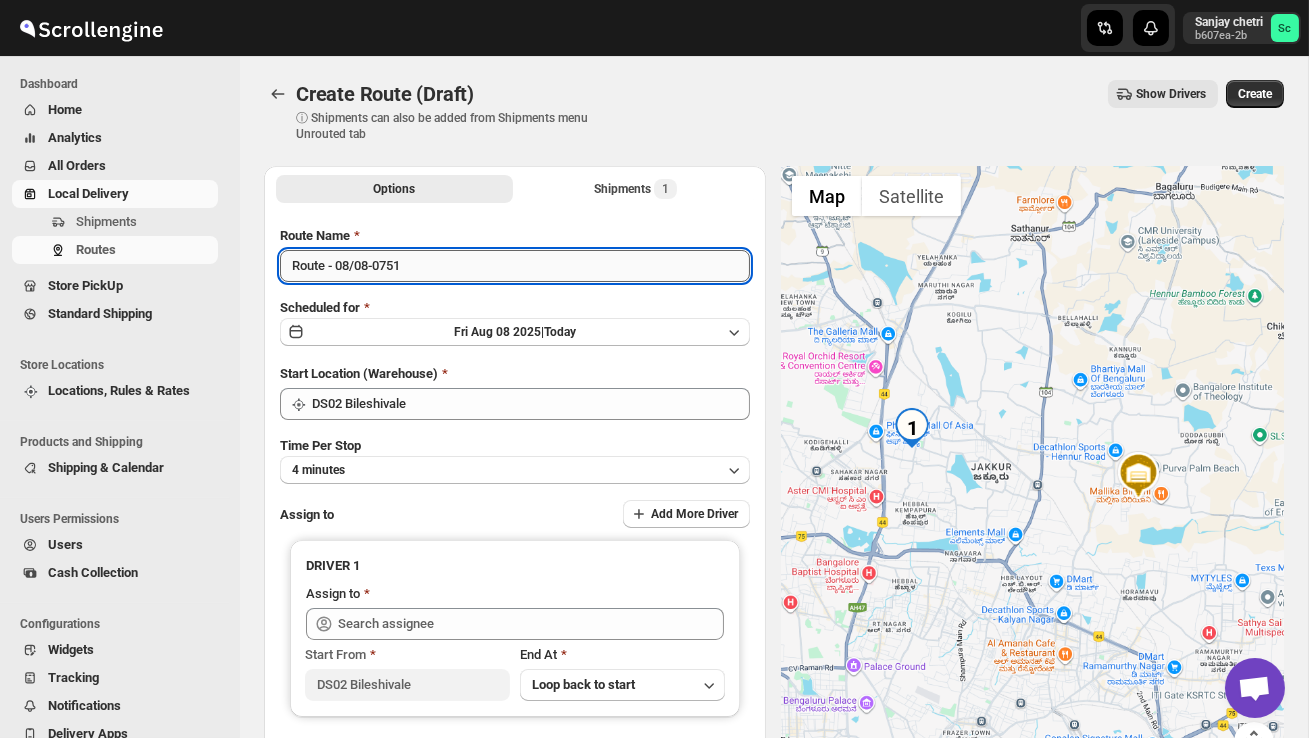 click on "Route - 08/08-0751" at bounding box center [515, 266] 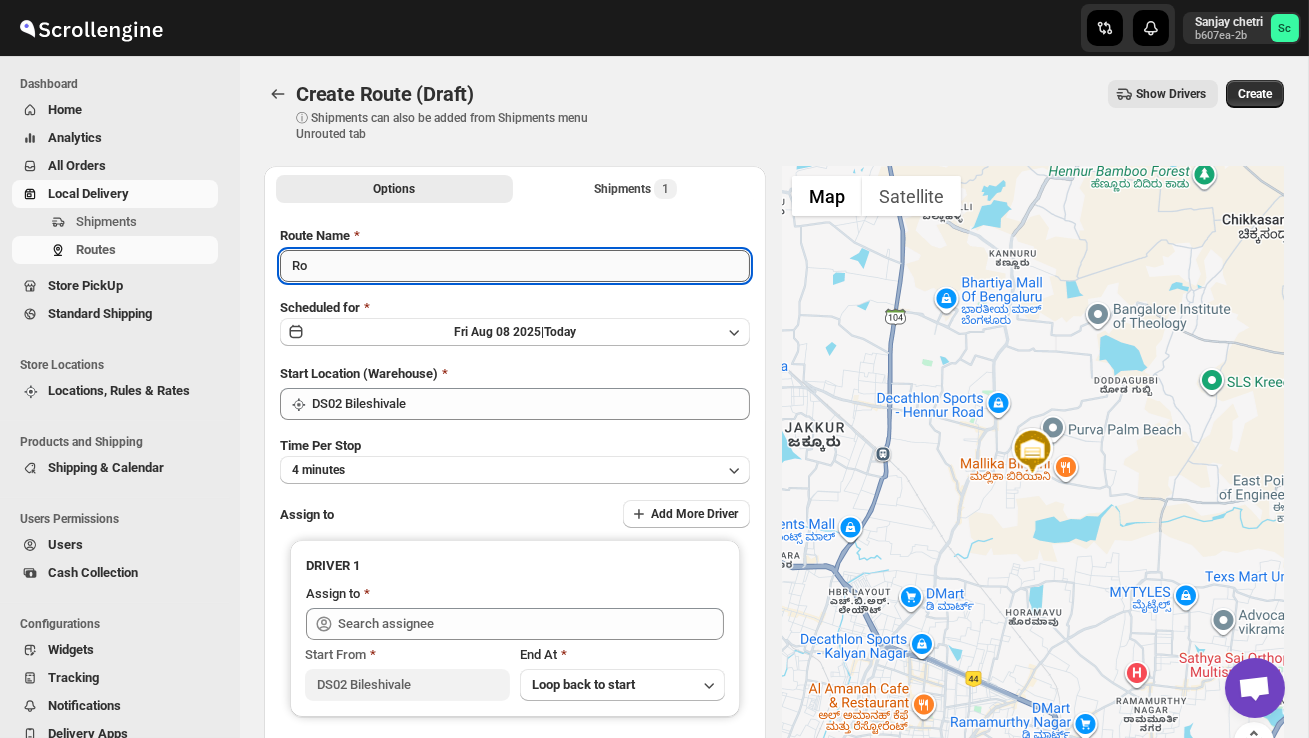 type on "R" 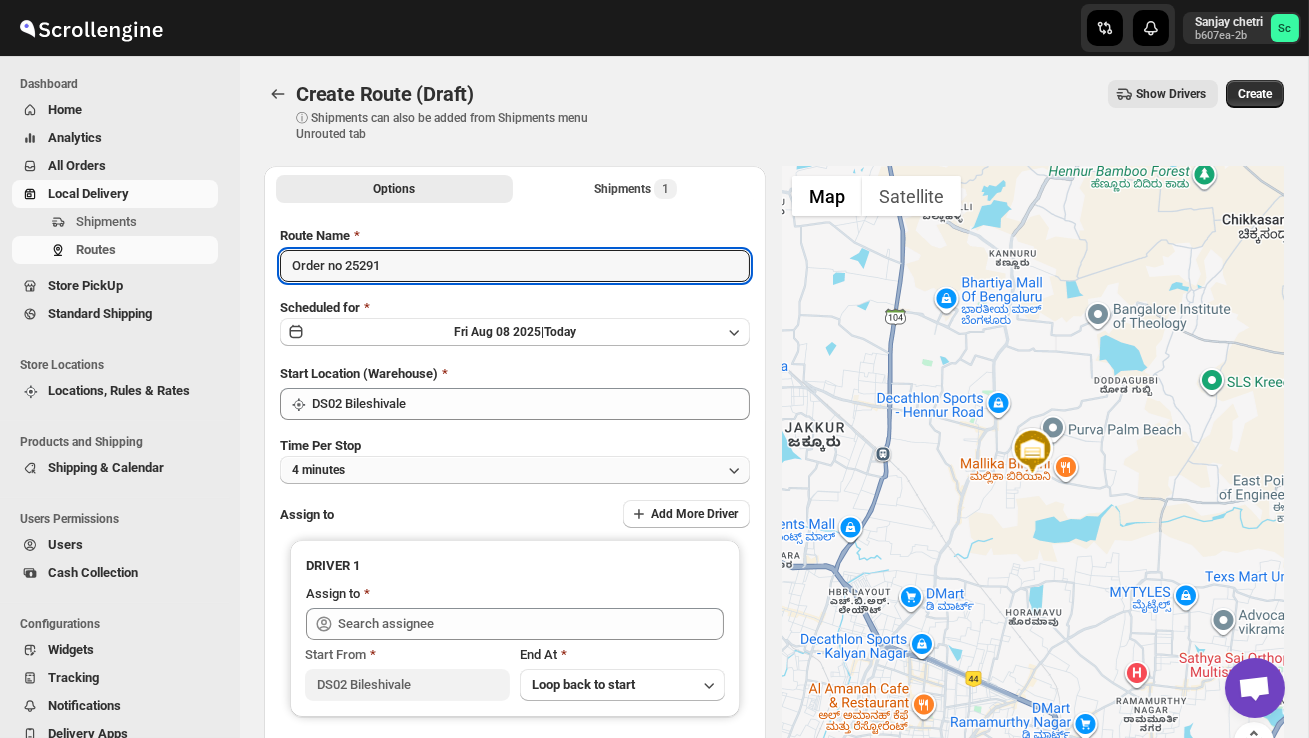 type on "Order no 25291" 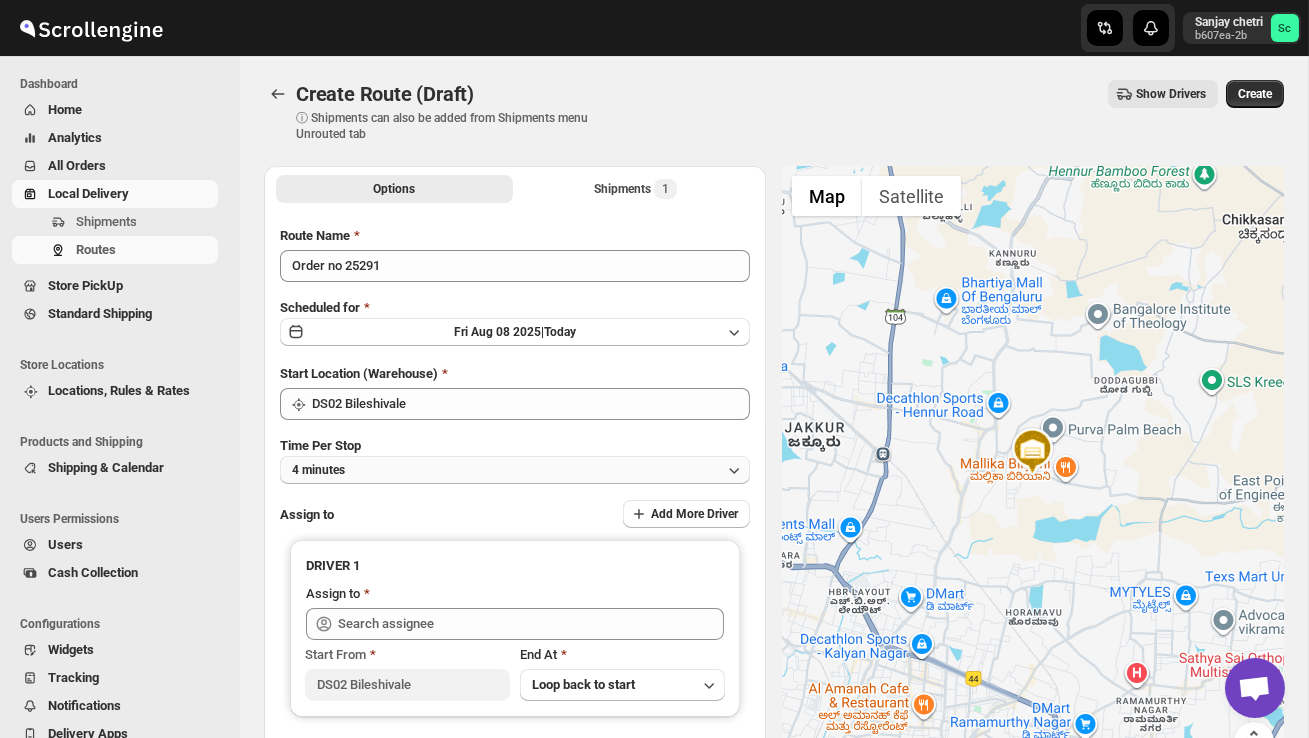 click on "4 minutes" at bounding box center [515, 470] 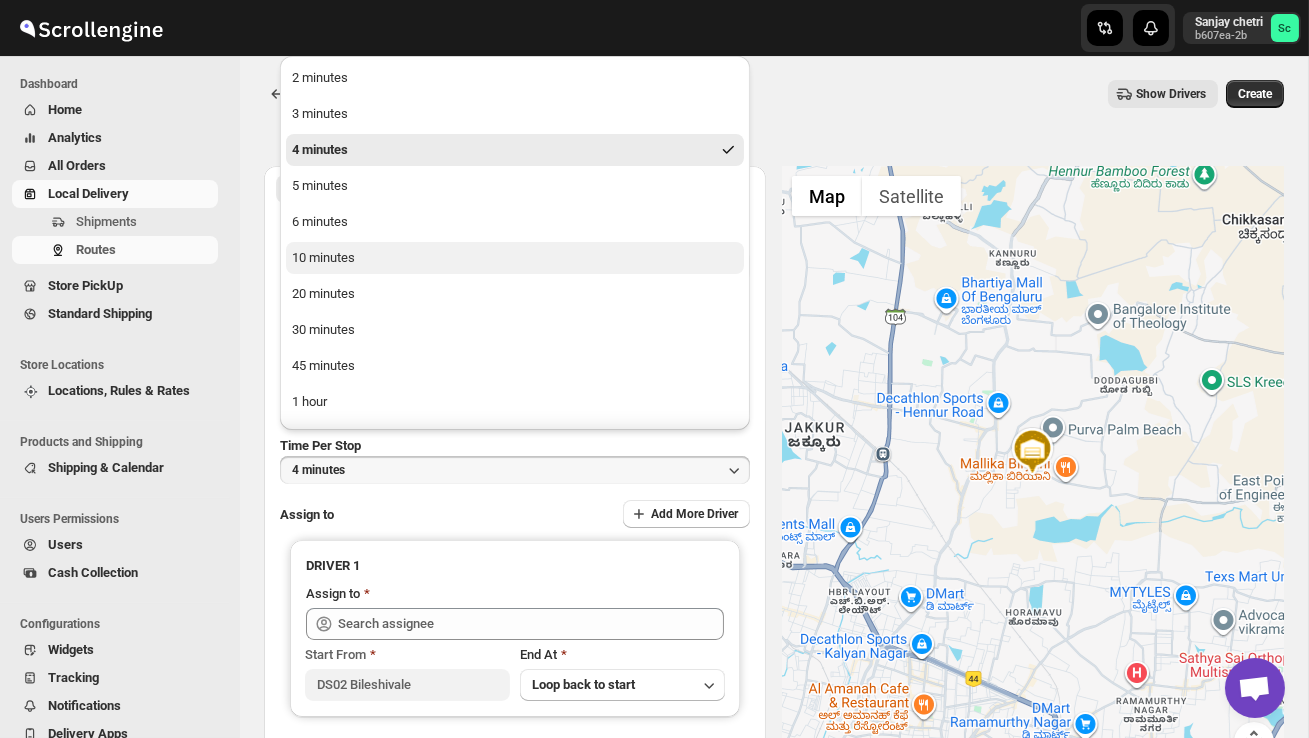 click on "10 minutes" at bounding box center [515, 258] 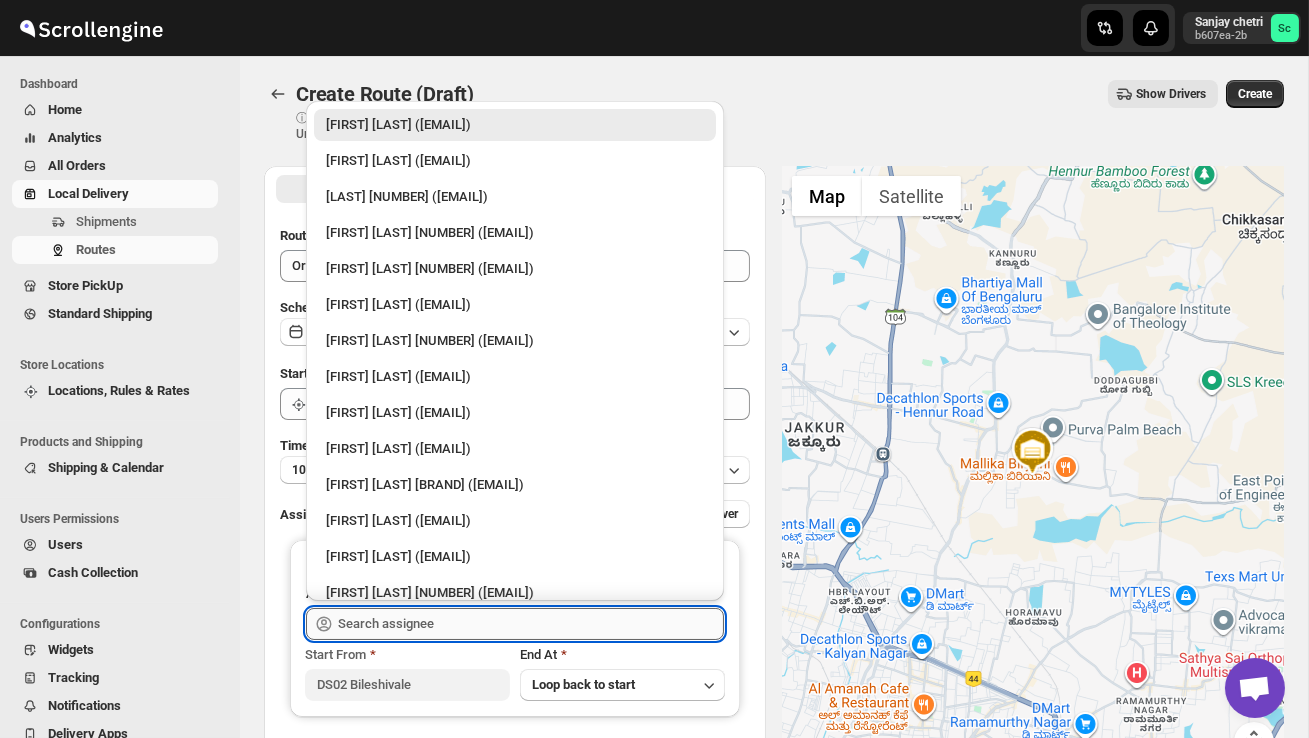 click at bounding box center (531, 624) 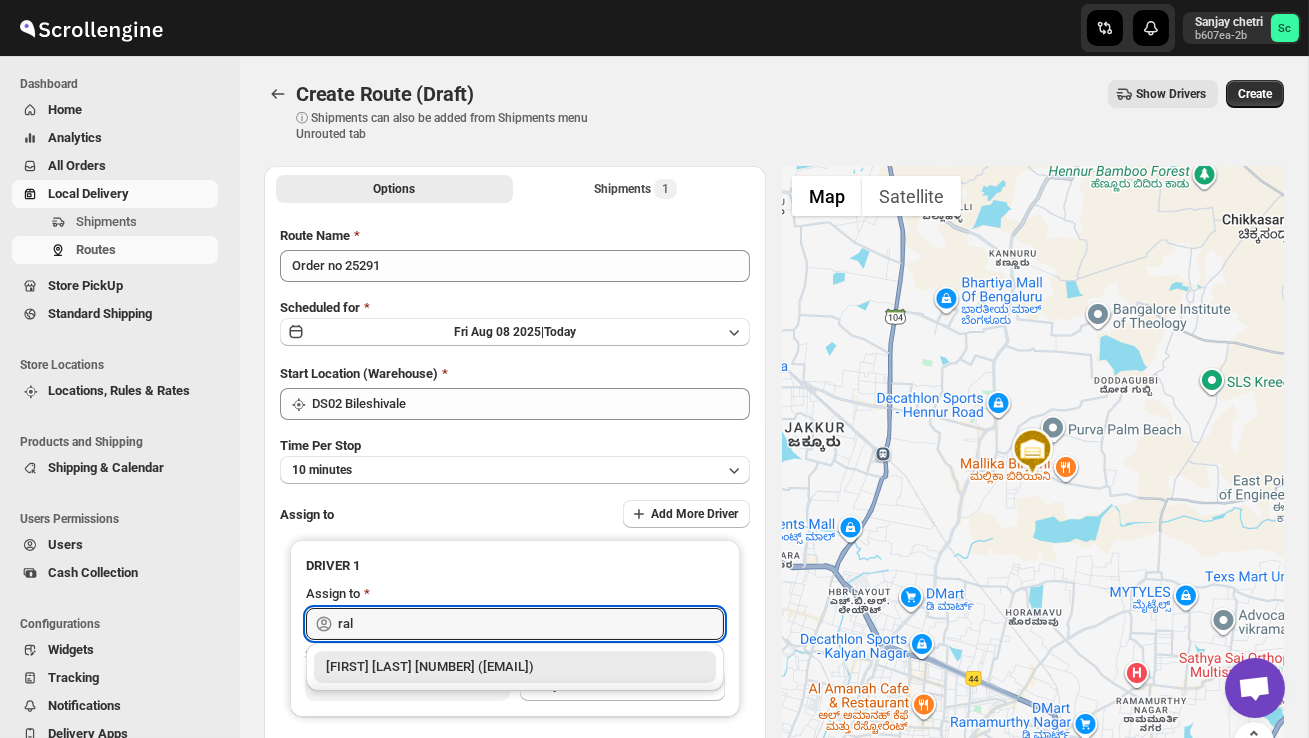 click on "[FIRST] [LAST] [NUMBER] ([EMAIL])" at bounding box center [515, 667] 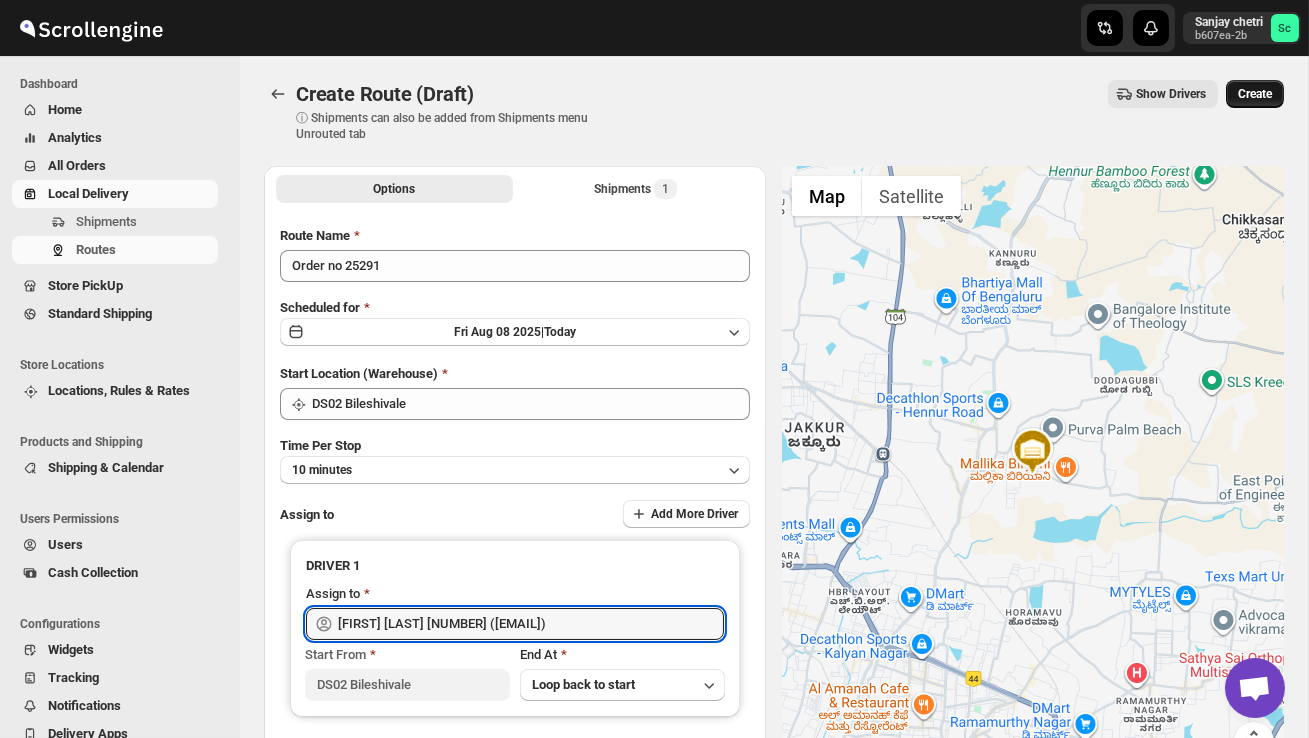 type on "[FIRST] [LAST] [NUMBER] ([EMAIL])" 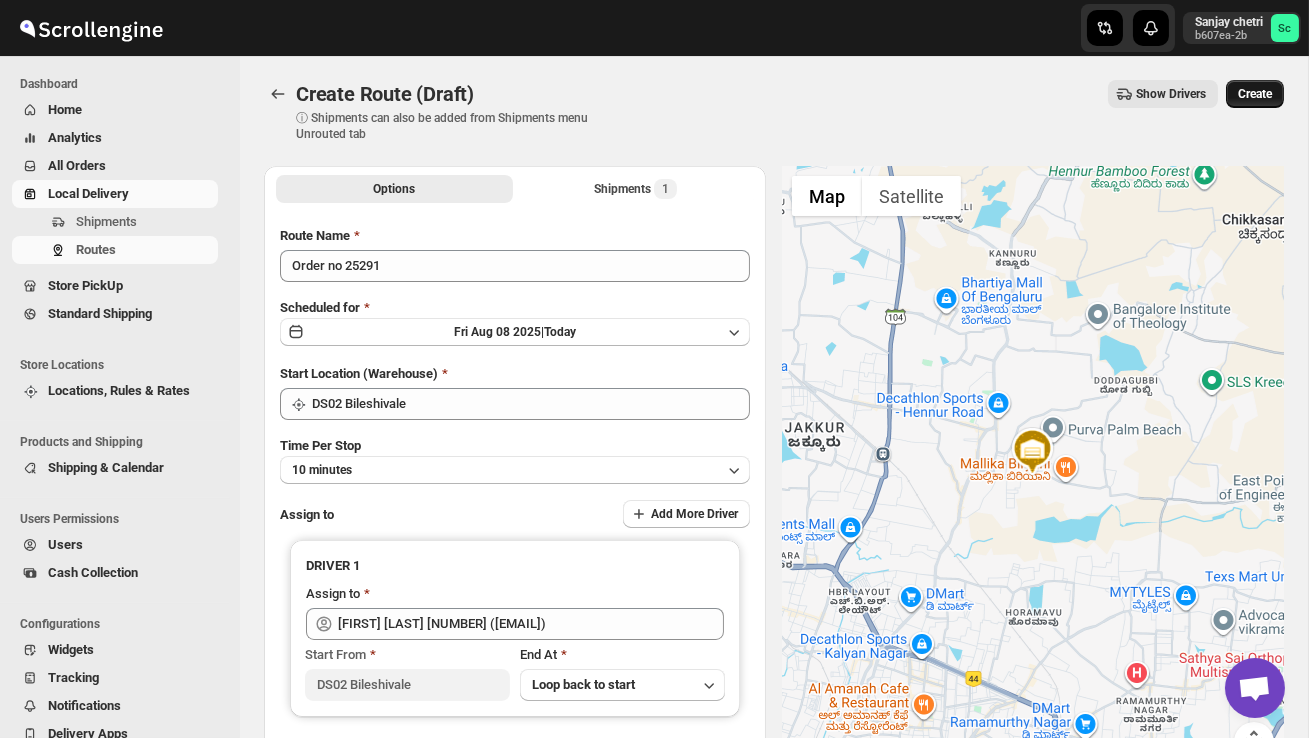 click on "Create" at bounding box center [1255, 94] 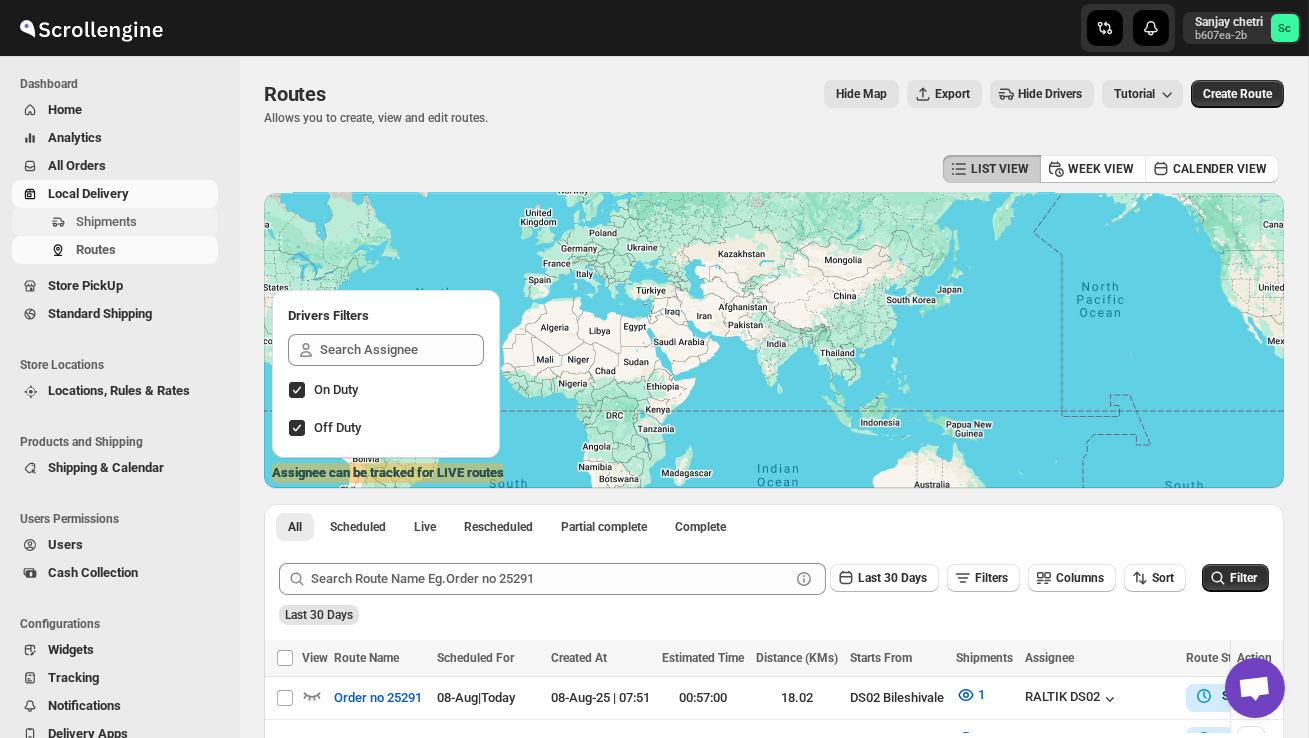 click on "Shipments" at bounding box center (145, 222) 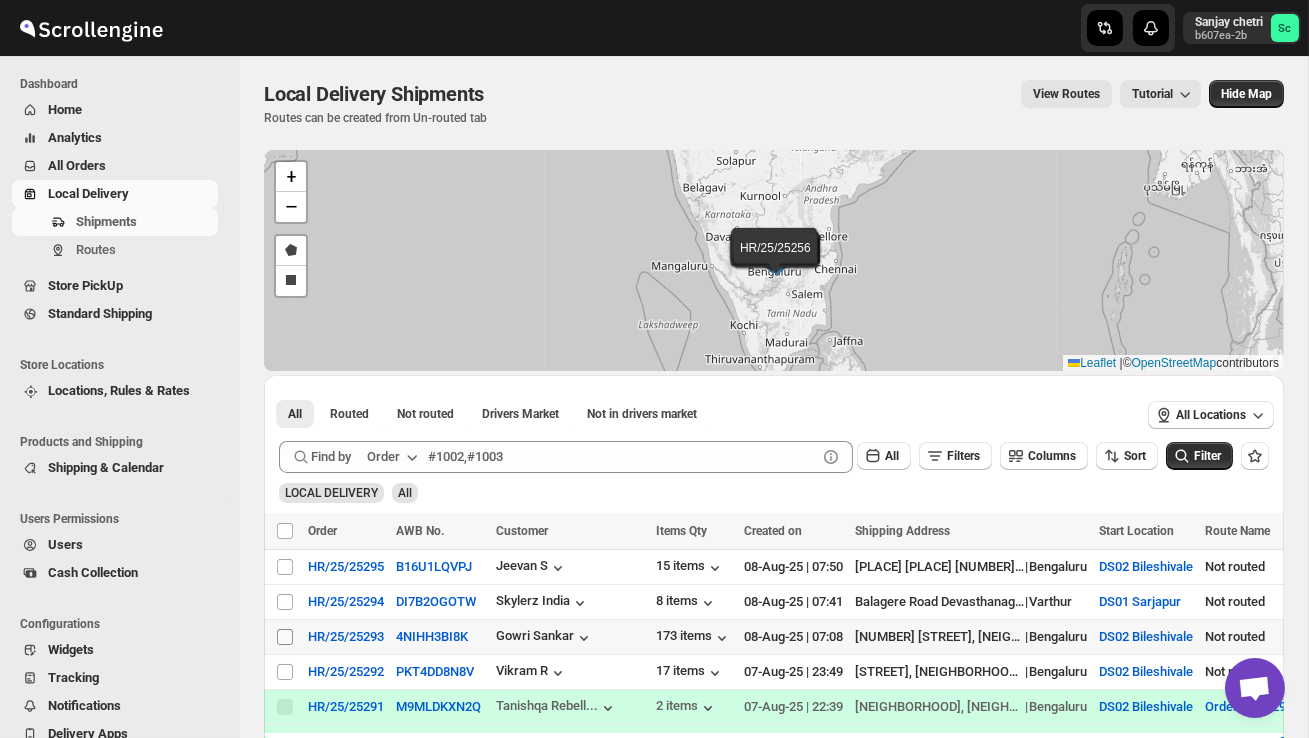 click on "Select shipment" at bounding box center (285, 637) 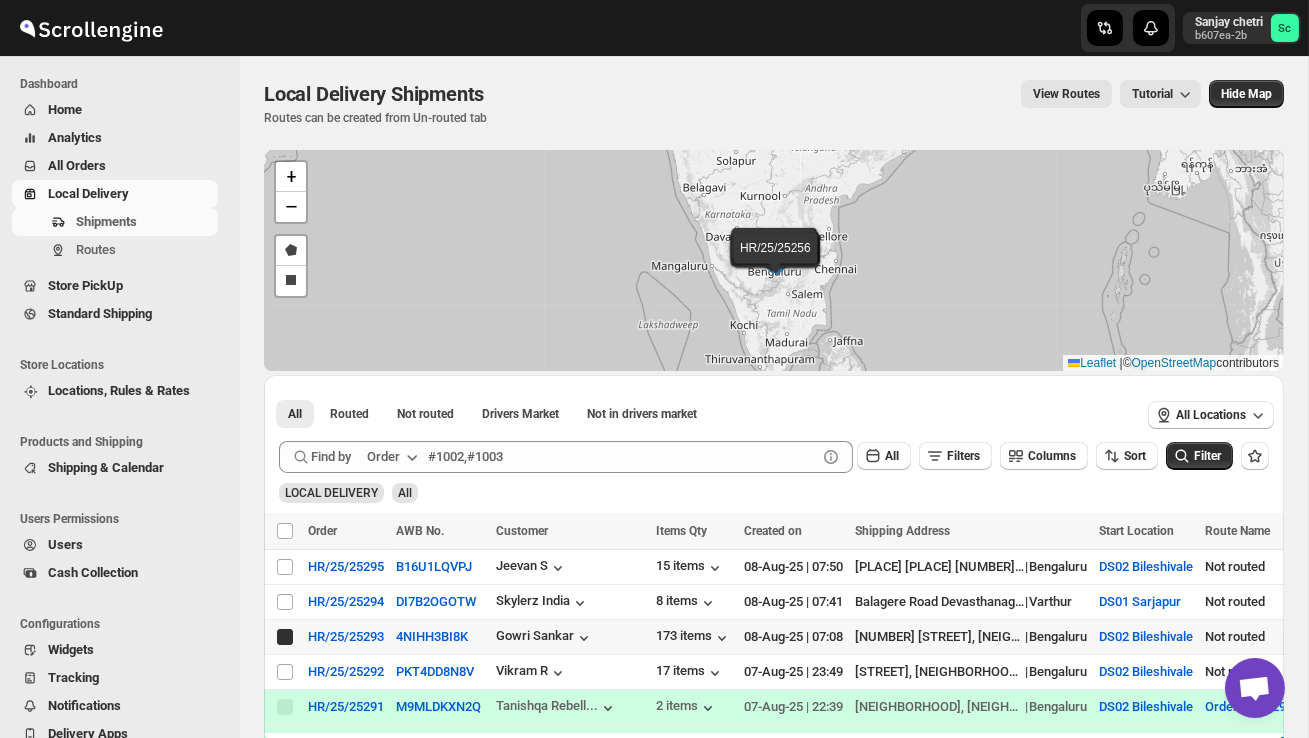 checkbox on "true" 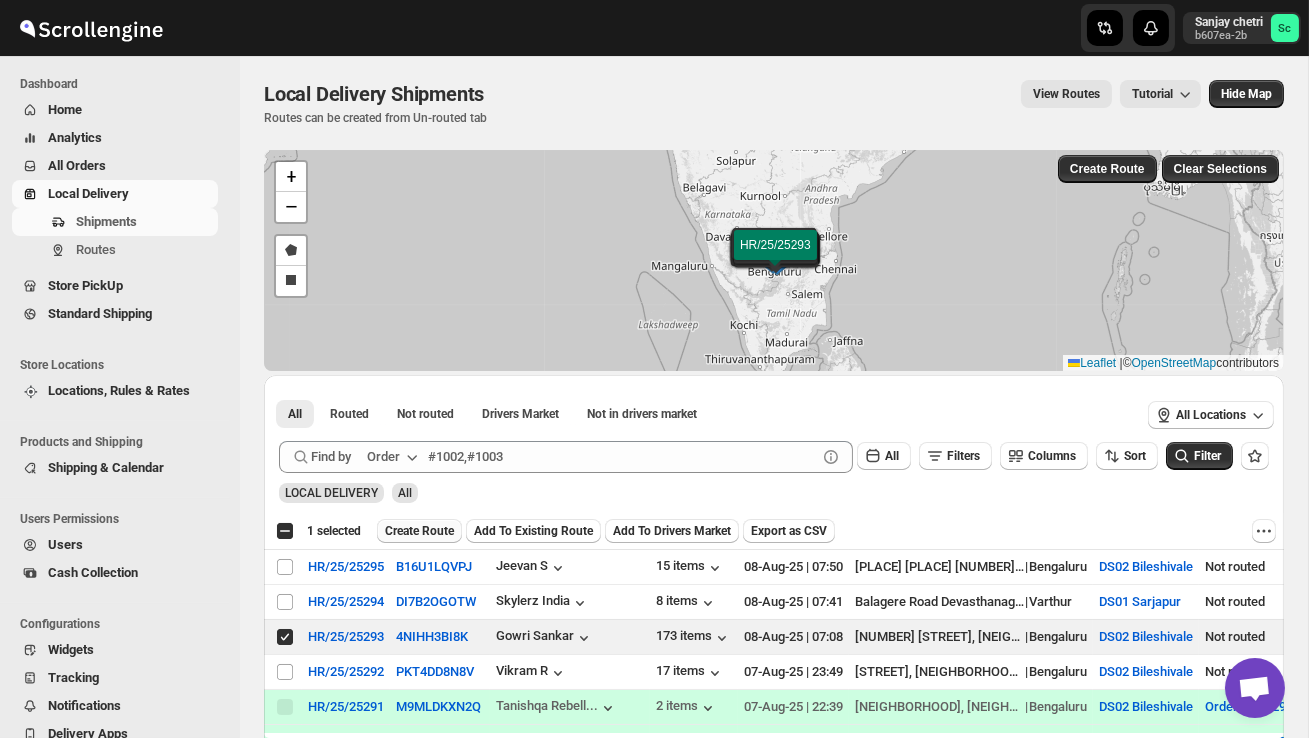 click on "Create Route" at bounding box center [419, 531] 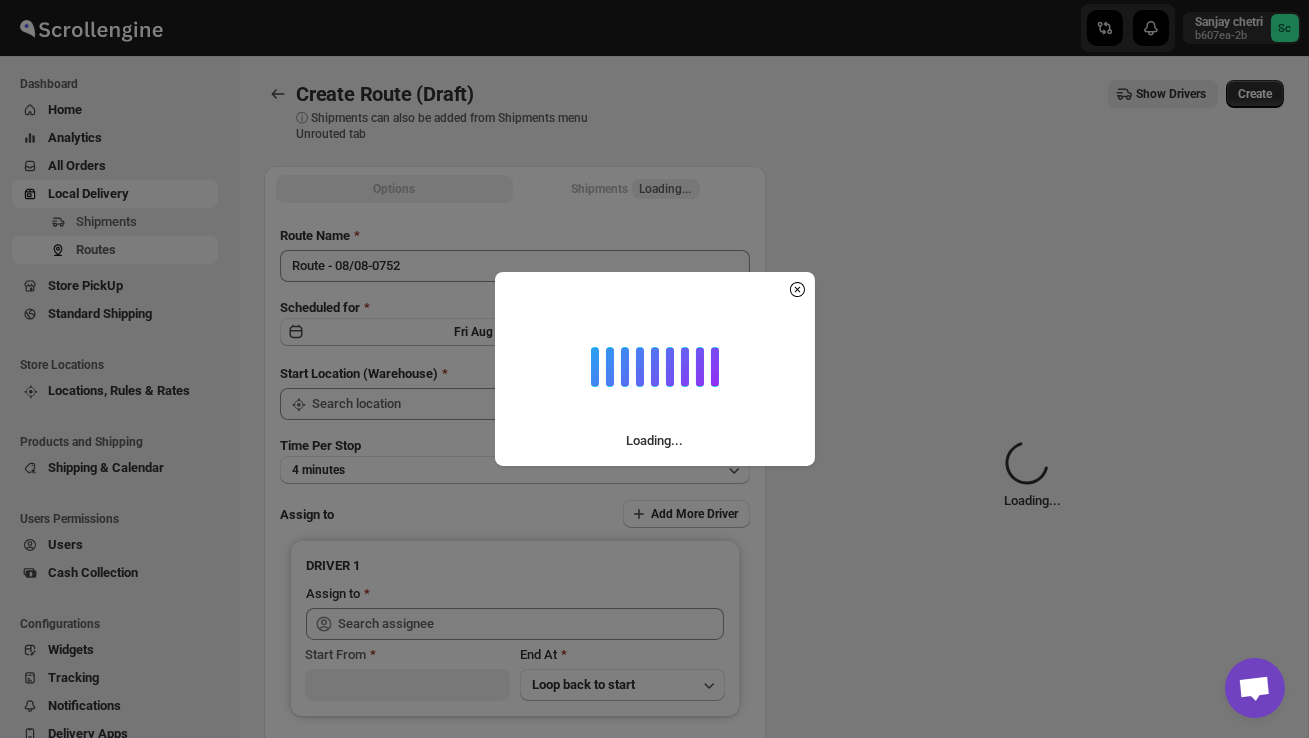 type on "DS02 Bileshivale" 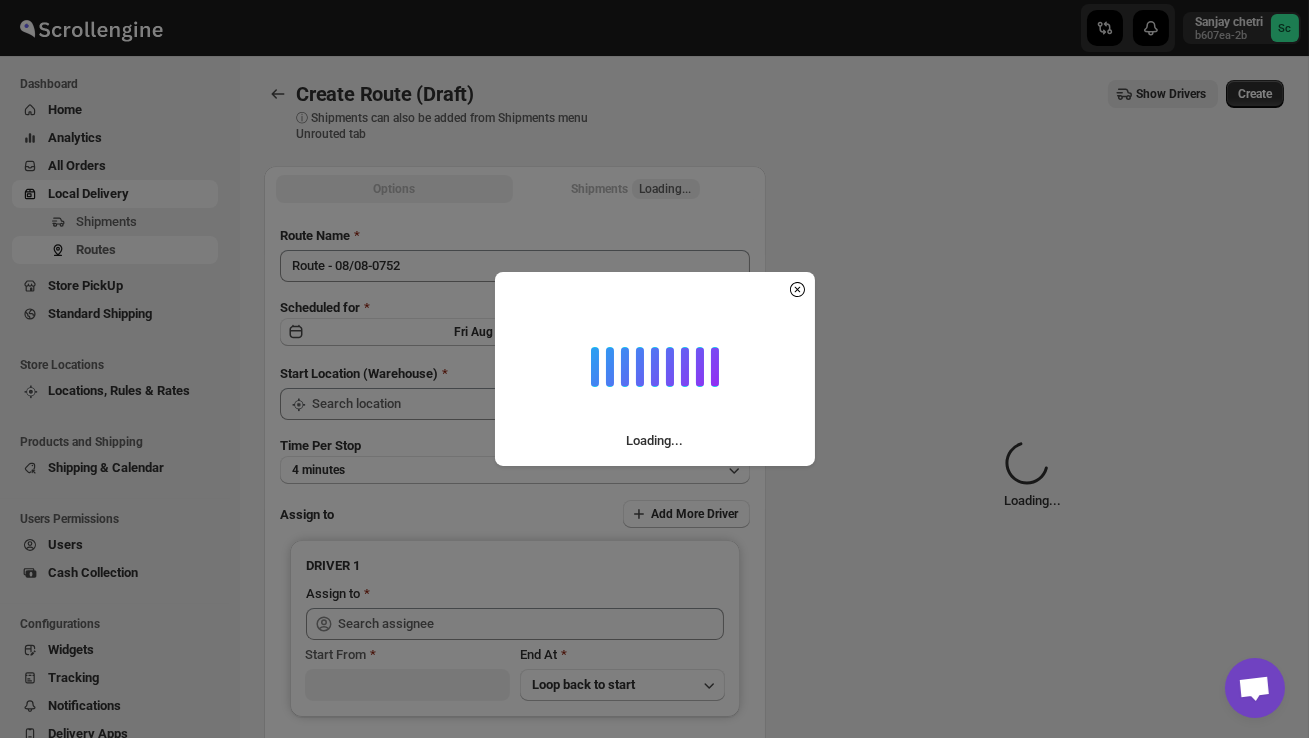 type on "DS02 Bileshivale" 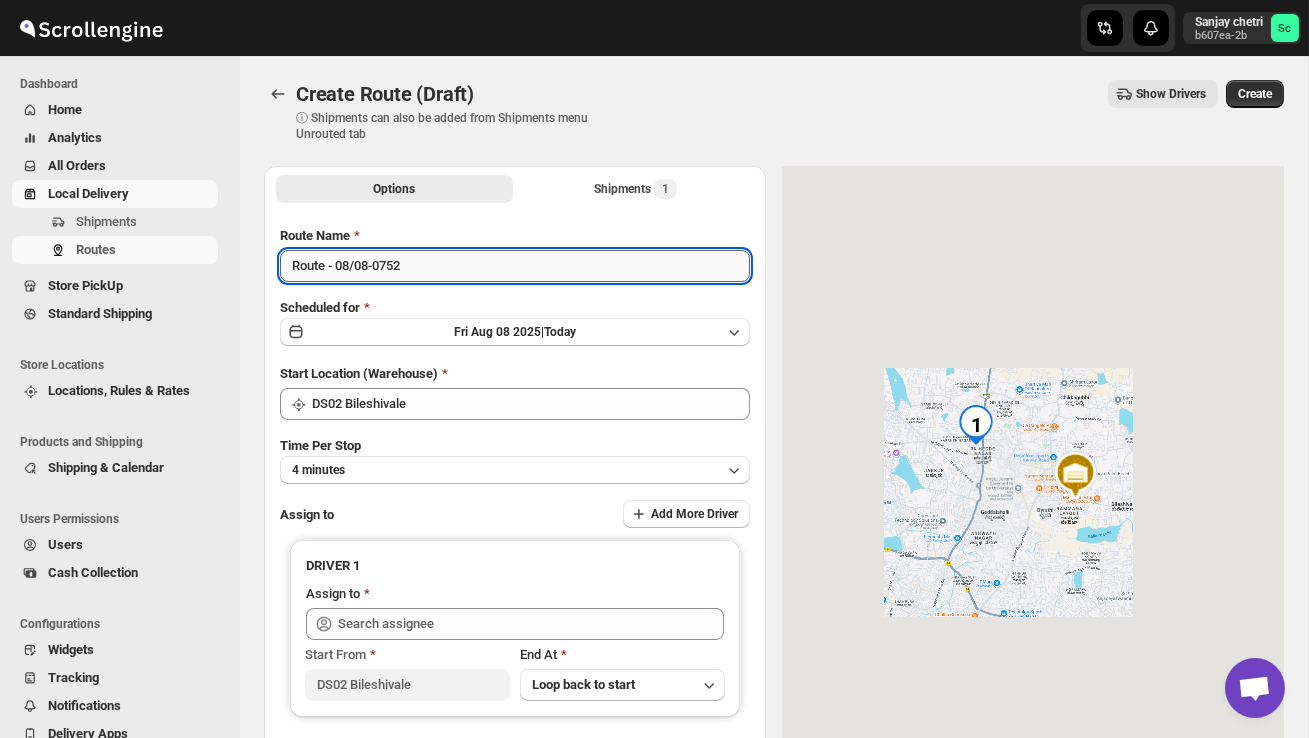 click on "Route - 08/08-0752" at bounding box center [515, 266] 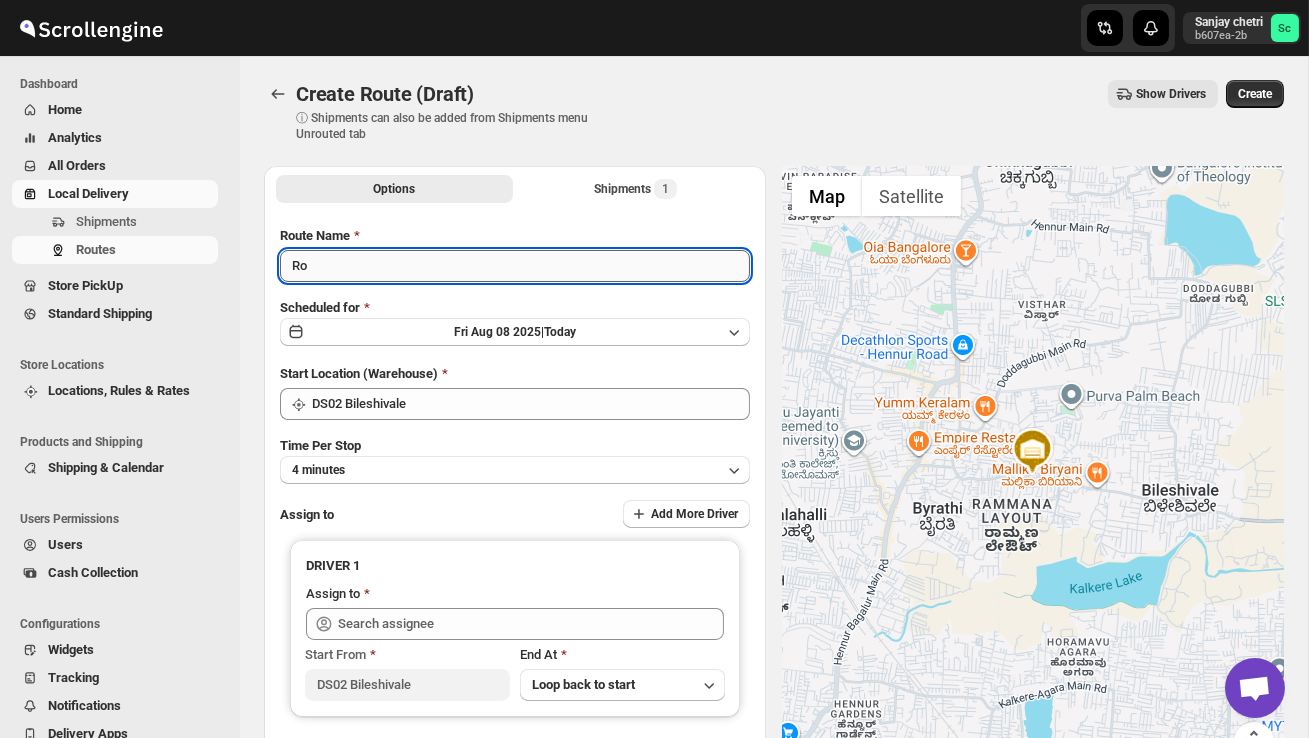 type on "R" 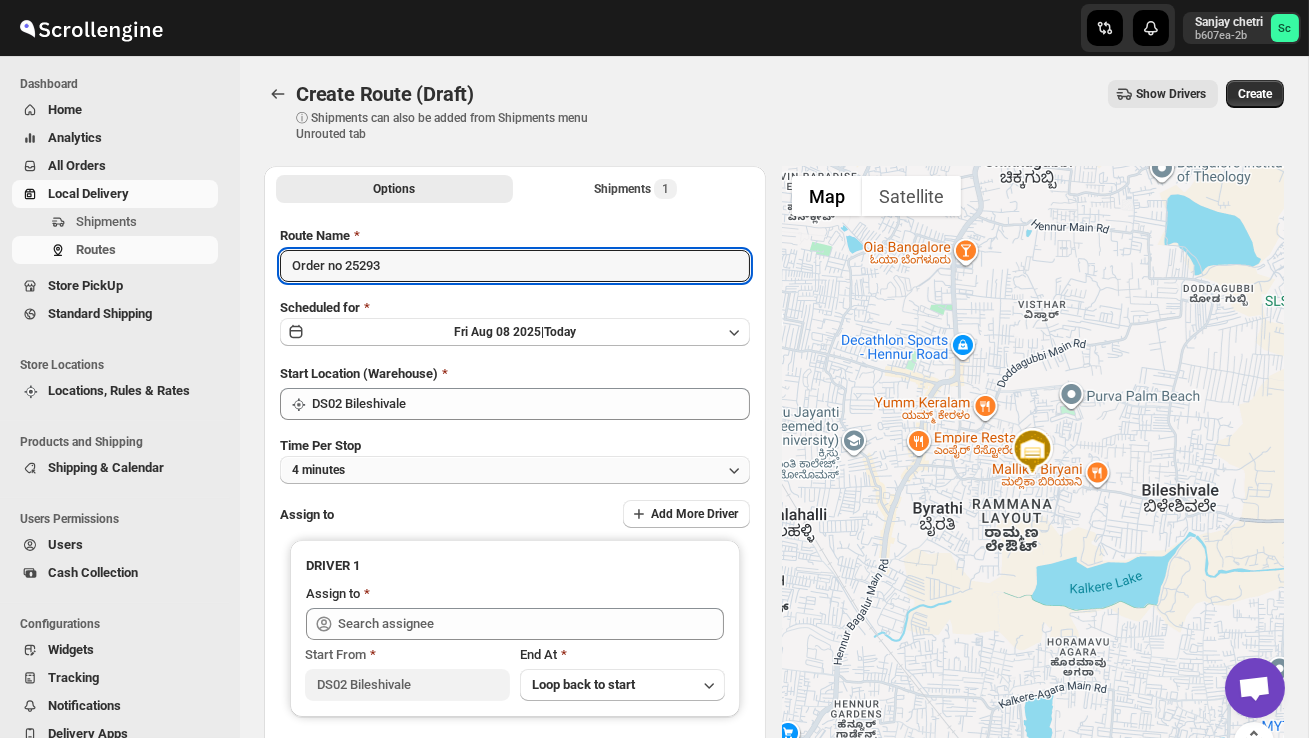 type on "Order no 25293" 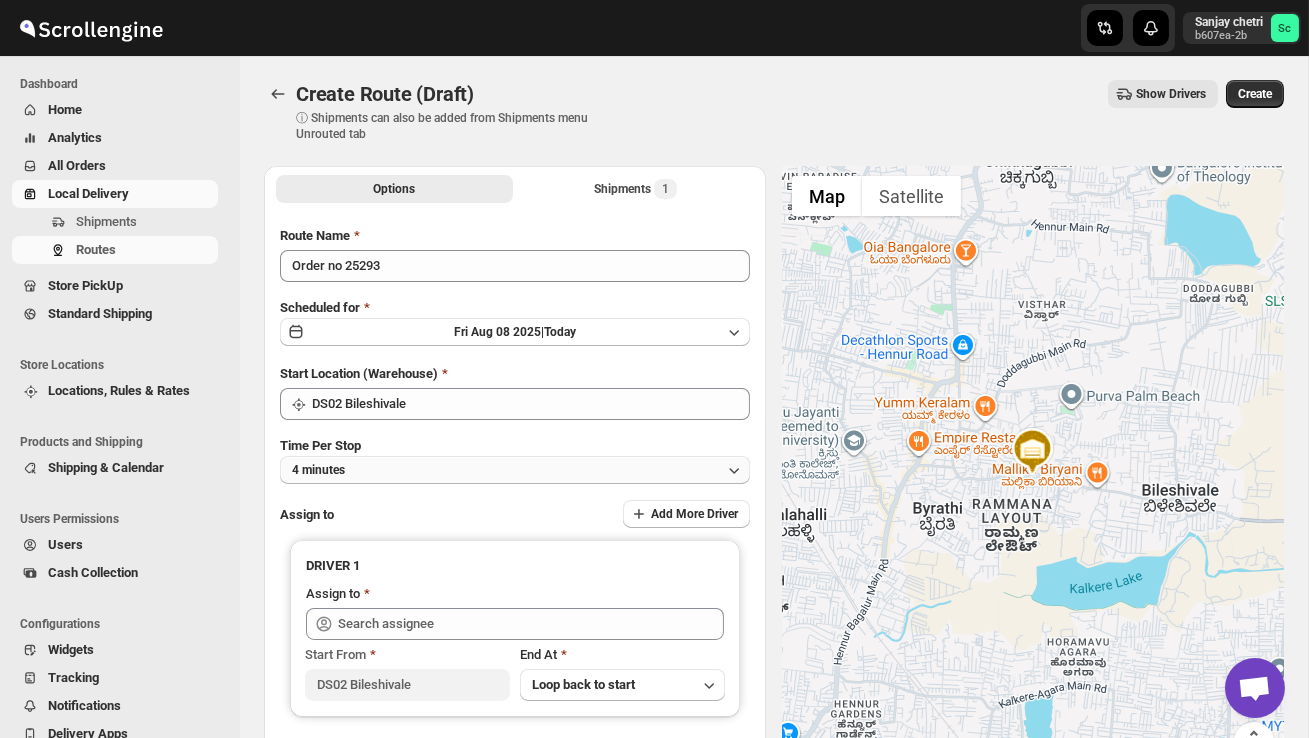 click on "4 minutes" at bounding box center [515, 470] 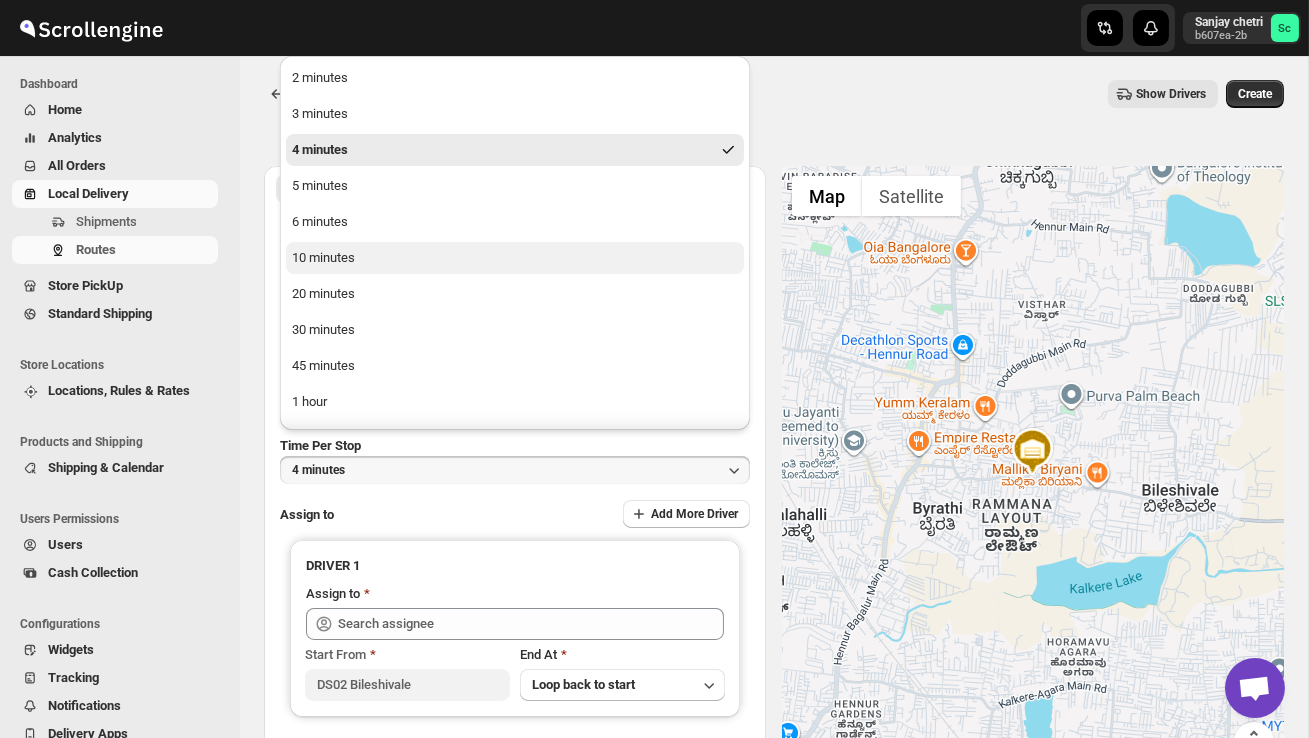 click on "10 minutes" at bounding box center [515, 258] 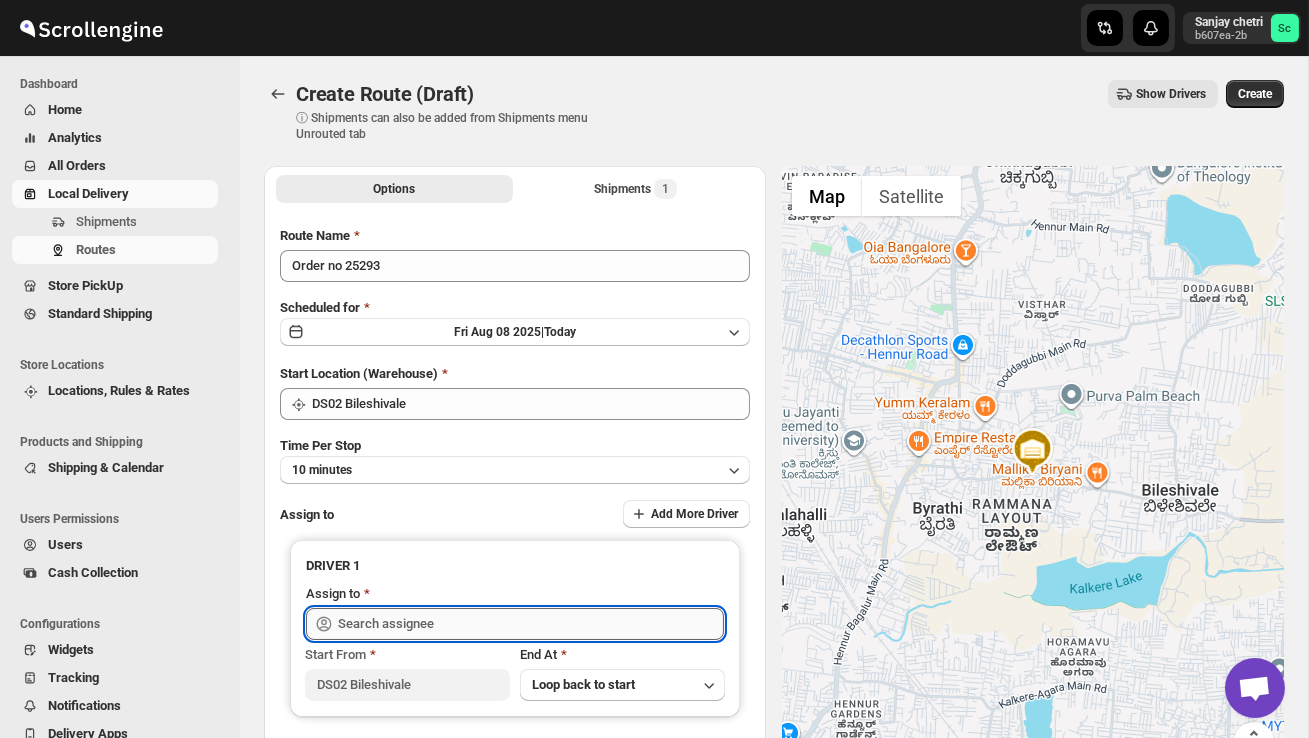click at bounding box center [531, 624] 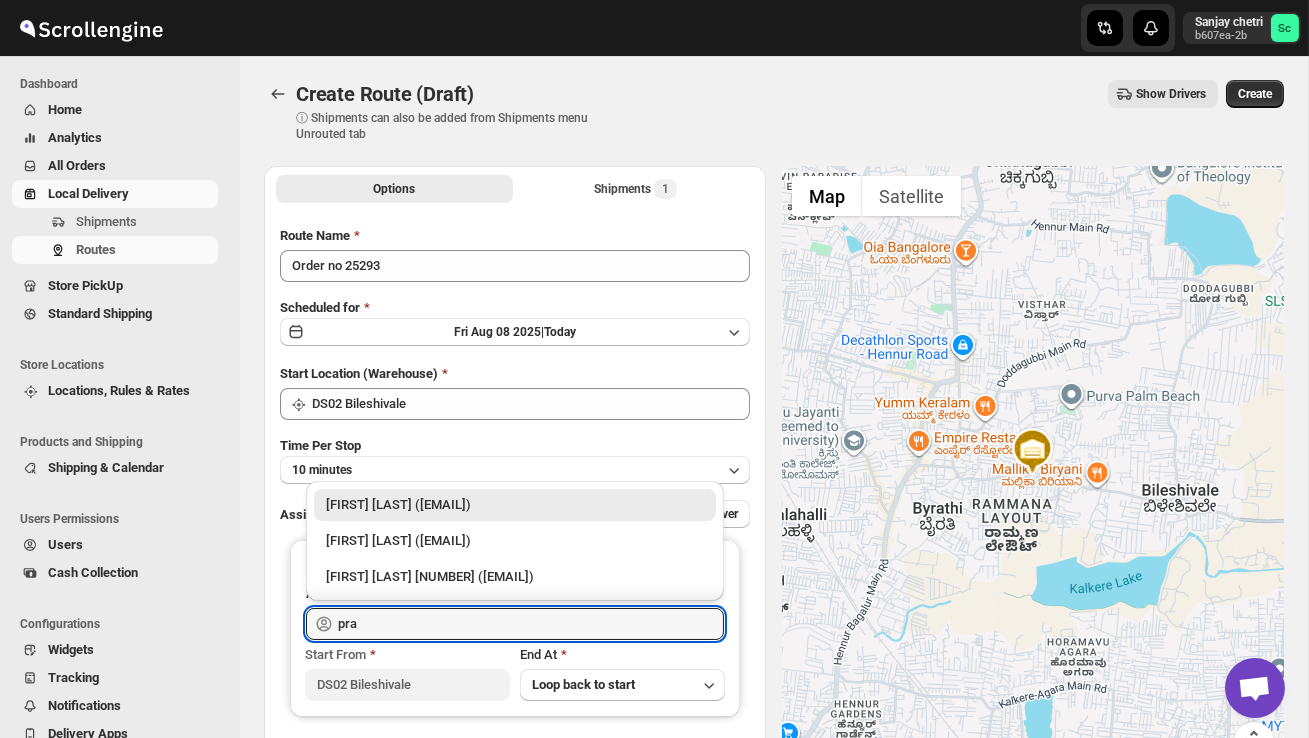 click on "[FIRST] [LAST] [NUMBER] ([EMAIL])" at bounding box center (515, 577) 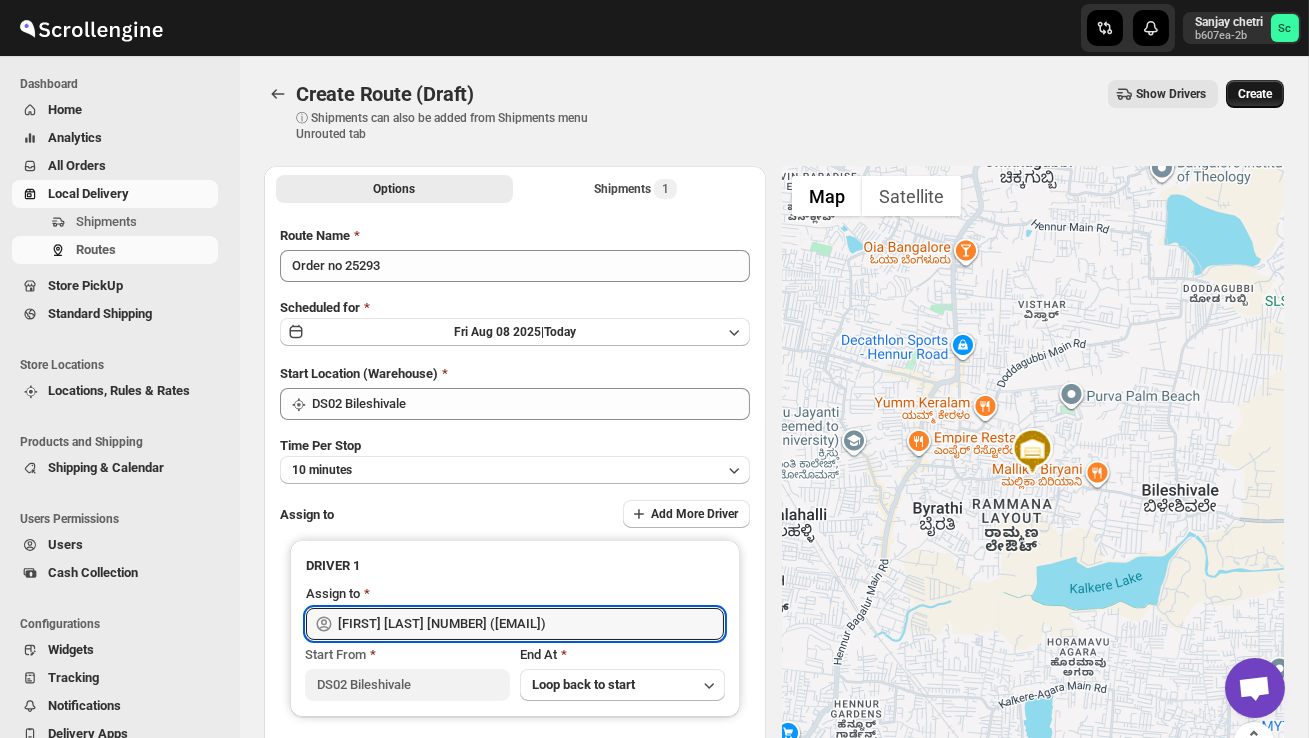type on "[FIRST] [LAST] [NUMBER] ([EMAIL])" 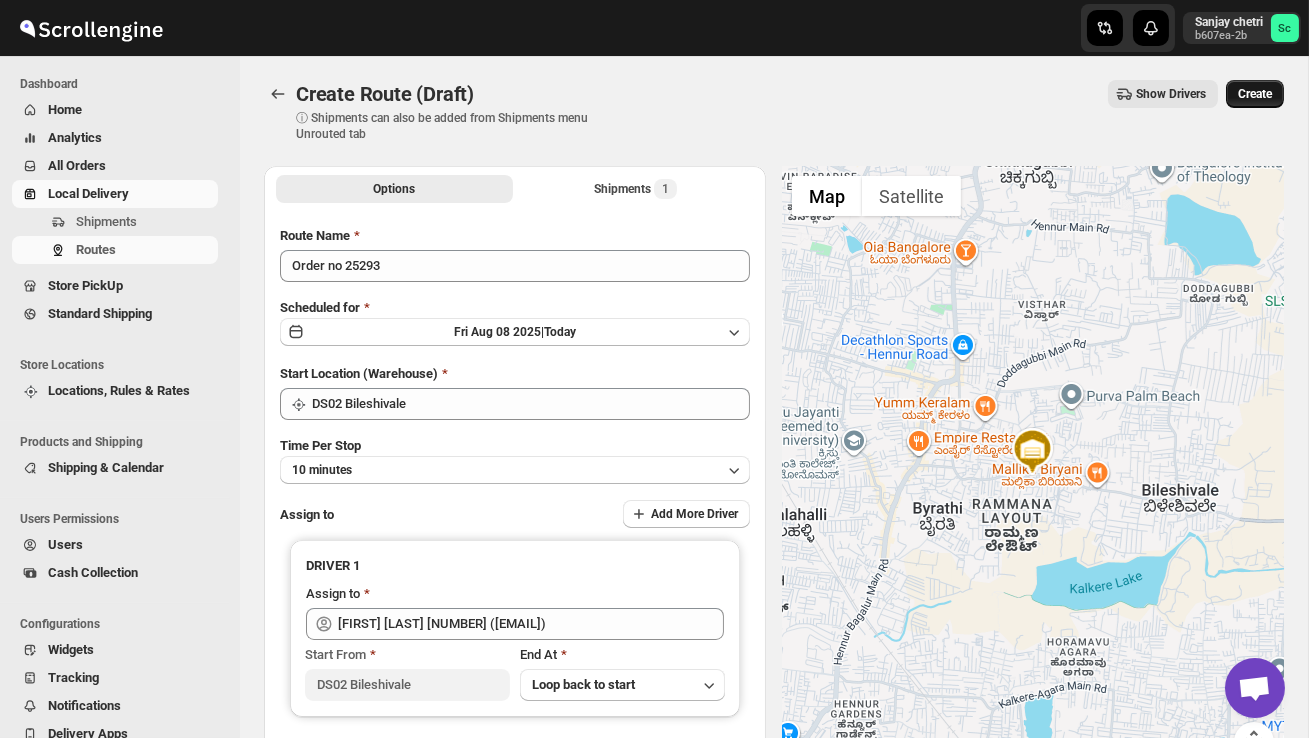 click on "Create" at bounding box center [1255, 94] 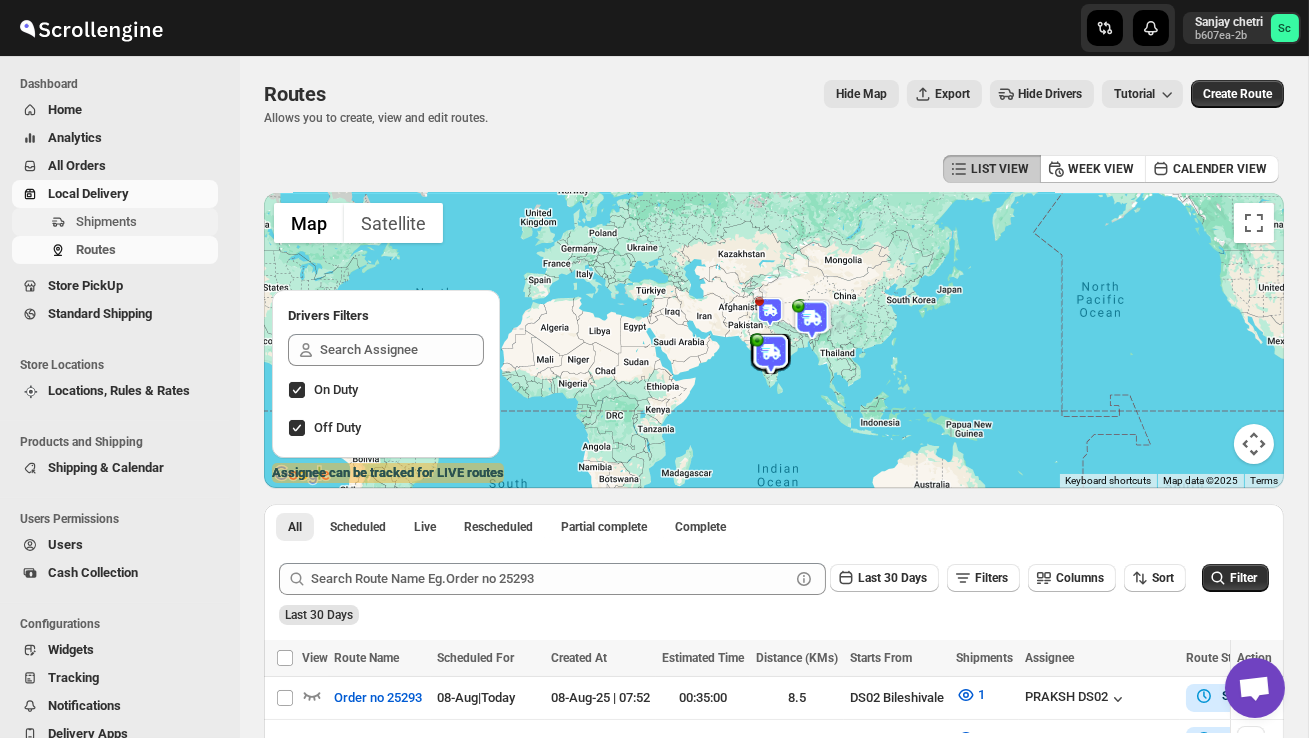 click on "Shipments" at bounding box center [106, 221] 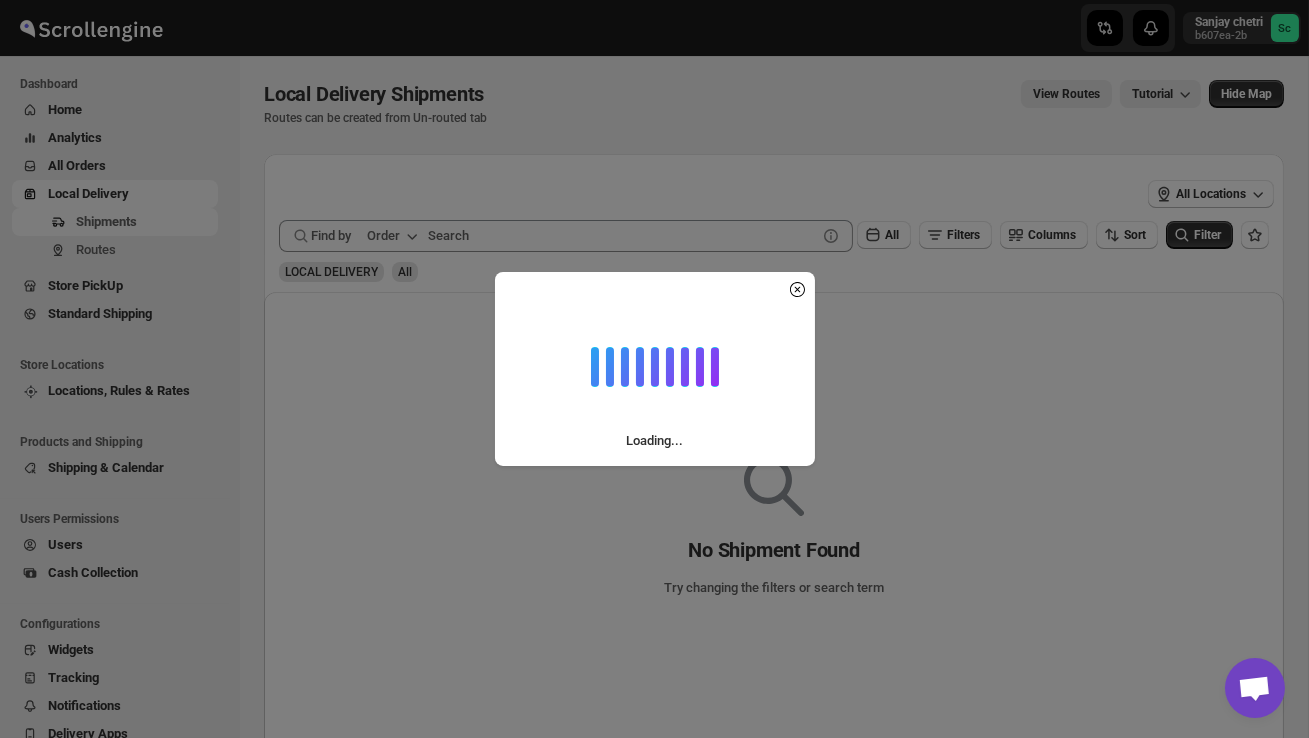 click on "Loading..." at bounding box center [654, 369] 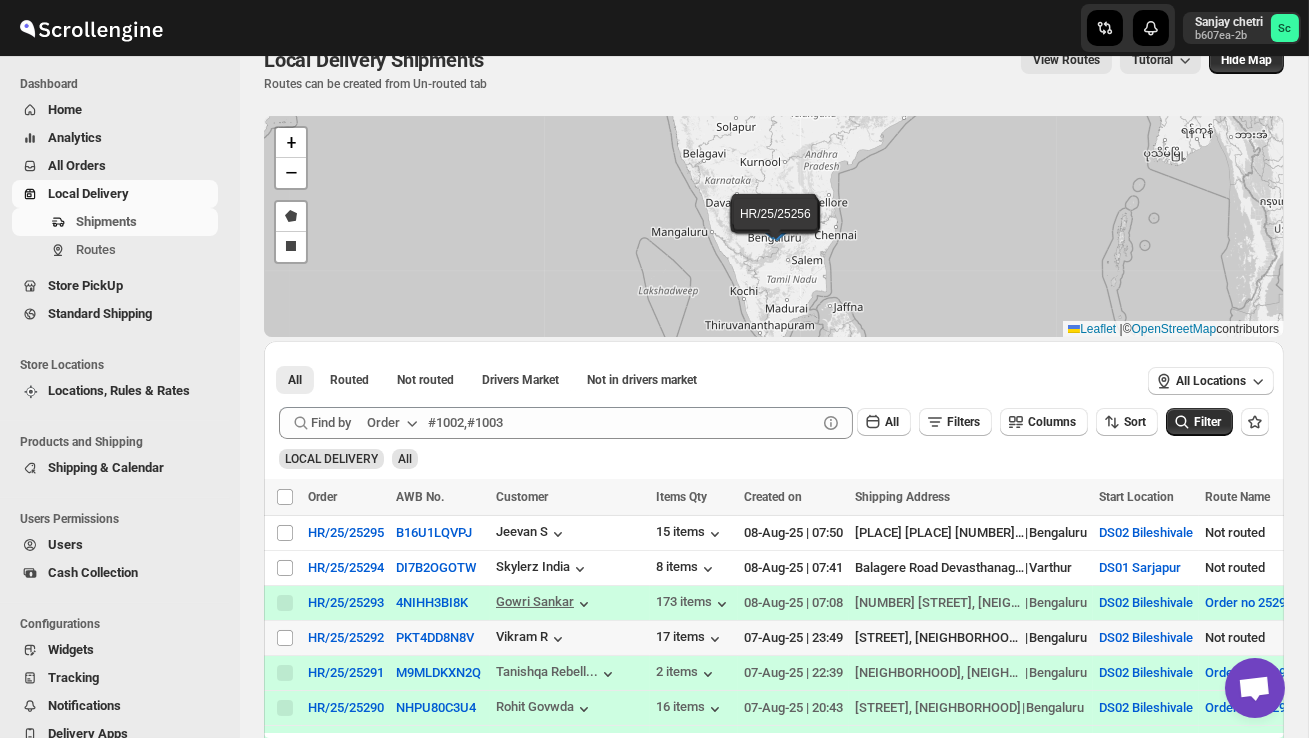 scroll, scrollTop: 39, scrollLeft: 0, axis: vertical 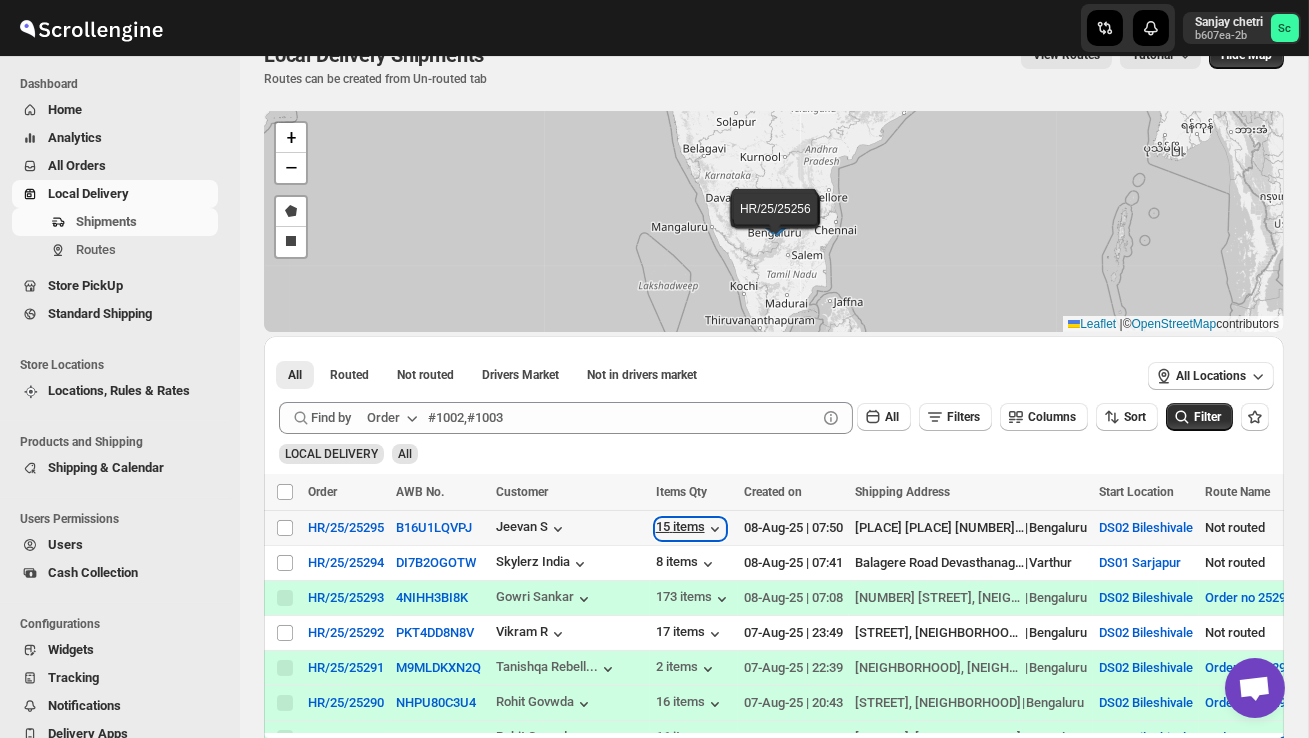 click on "15    items" at bounding box center (690, 529) 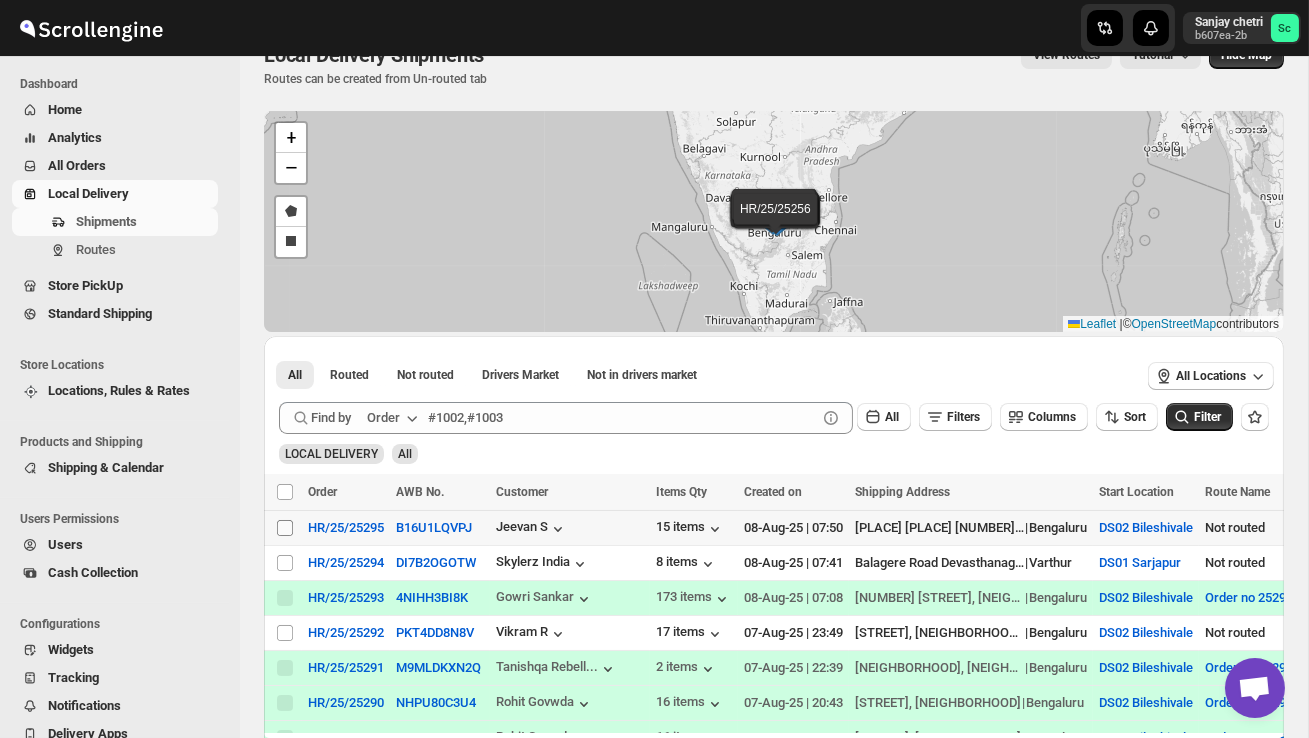 click on "Select shipment" at bounding box center [285, 528] 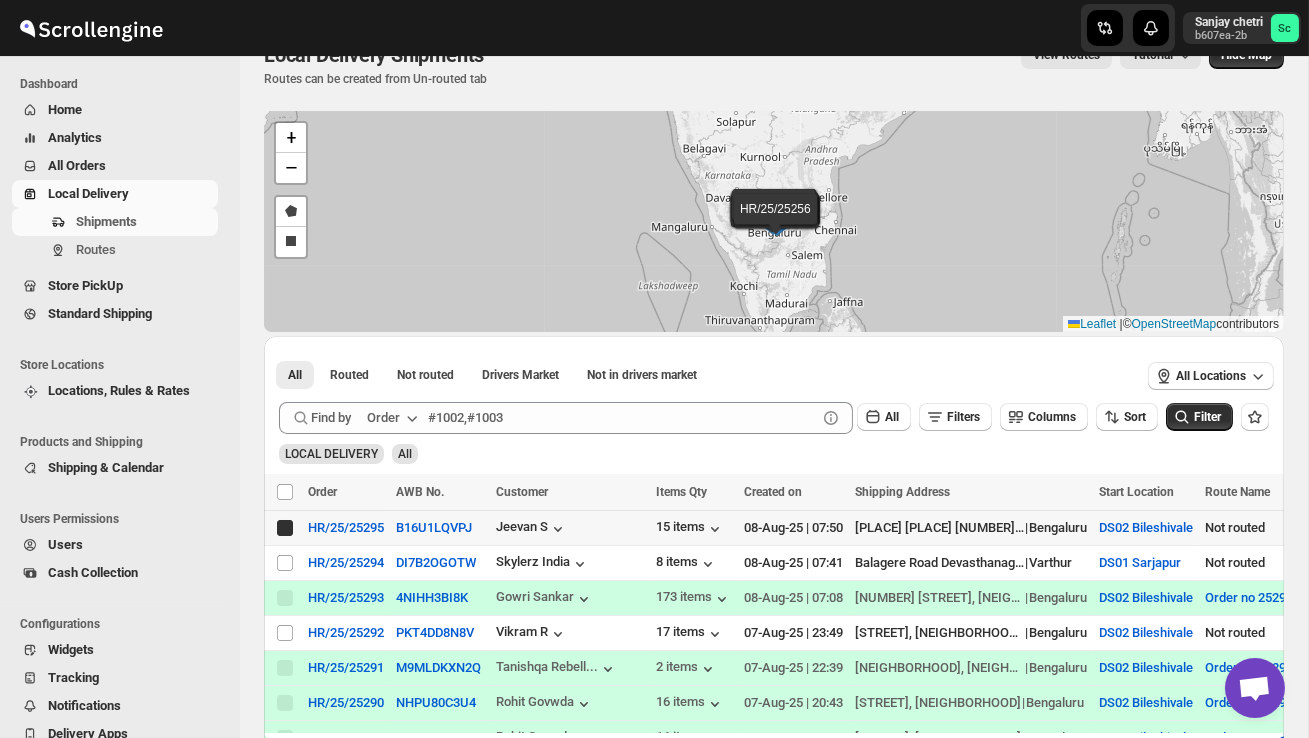 checkbox on "true" 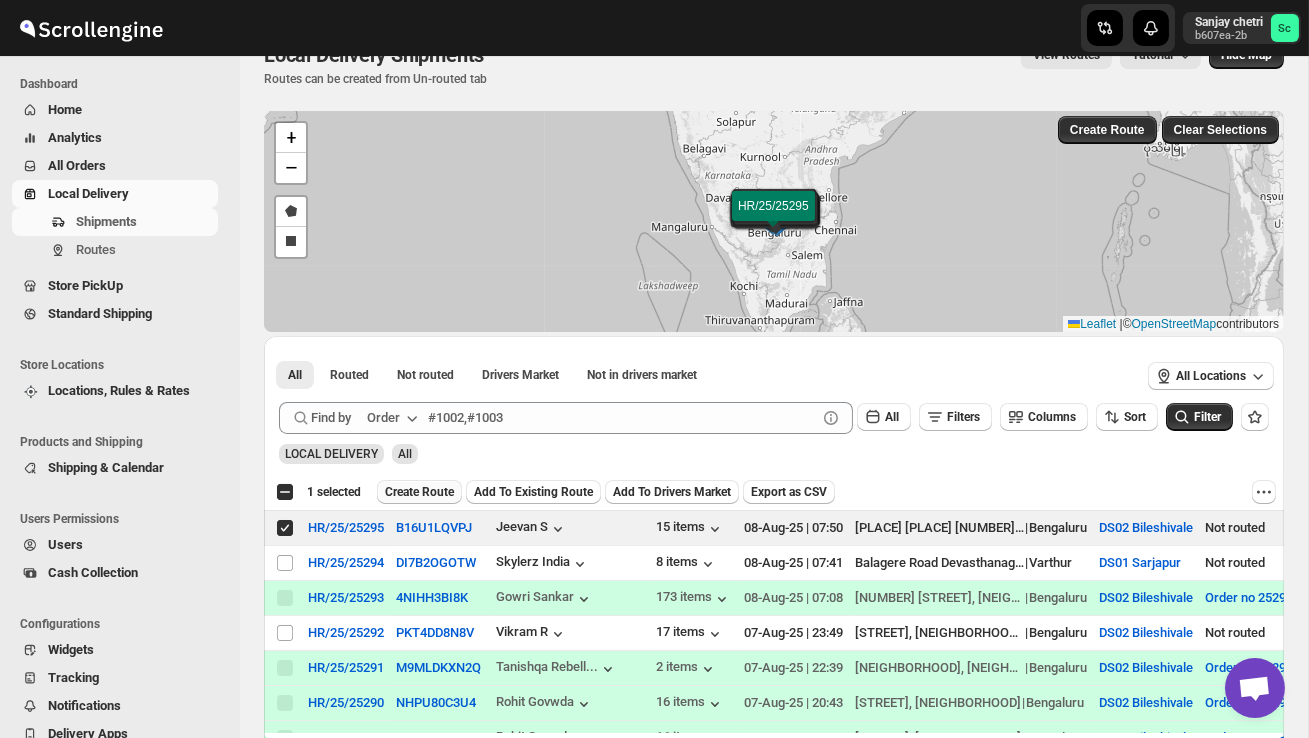 click on "Create Route" at bounding box center [419, 492] 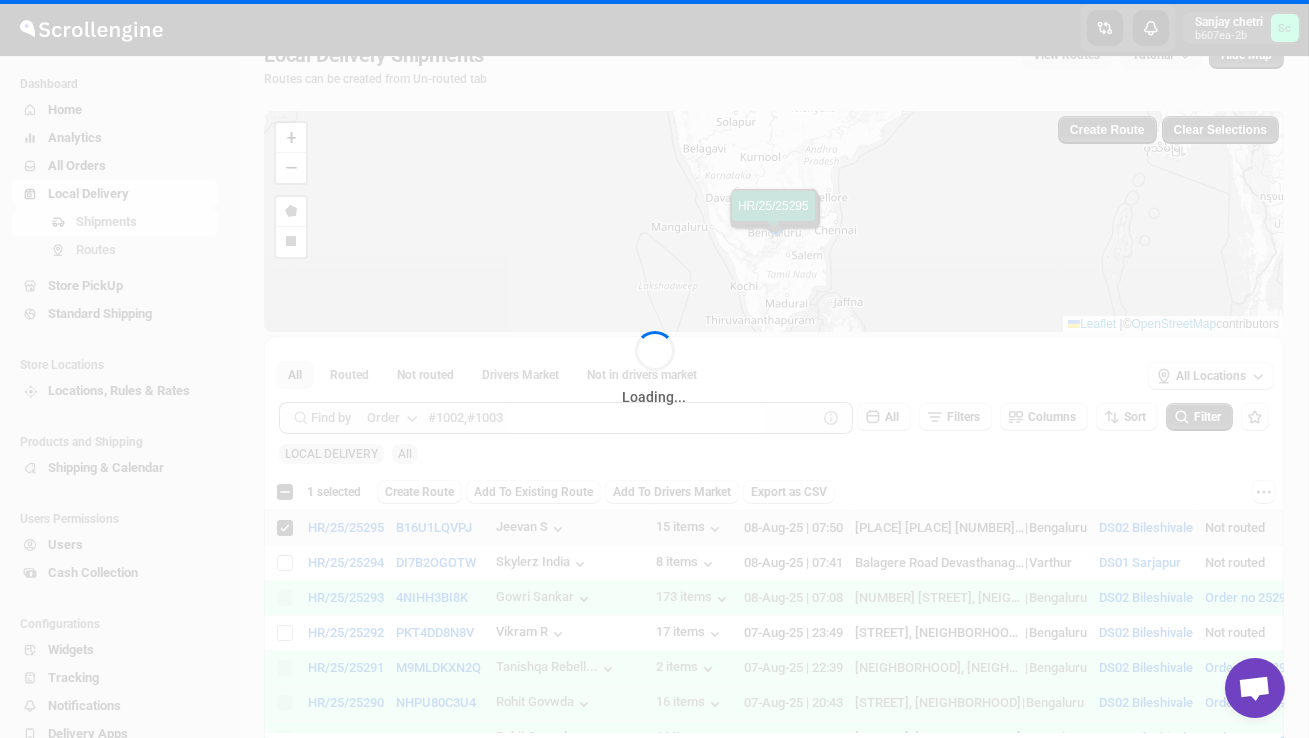 scroll, scrollTop: 0, scrollLeft: 0, axis: both 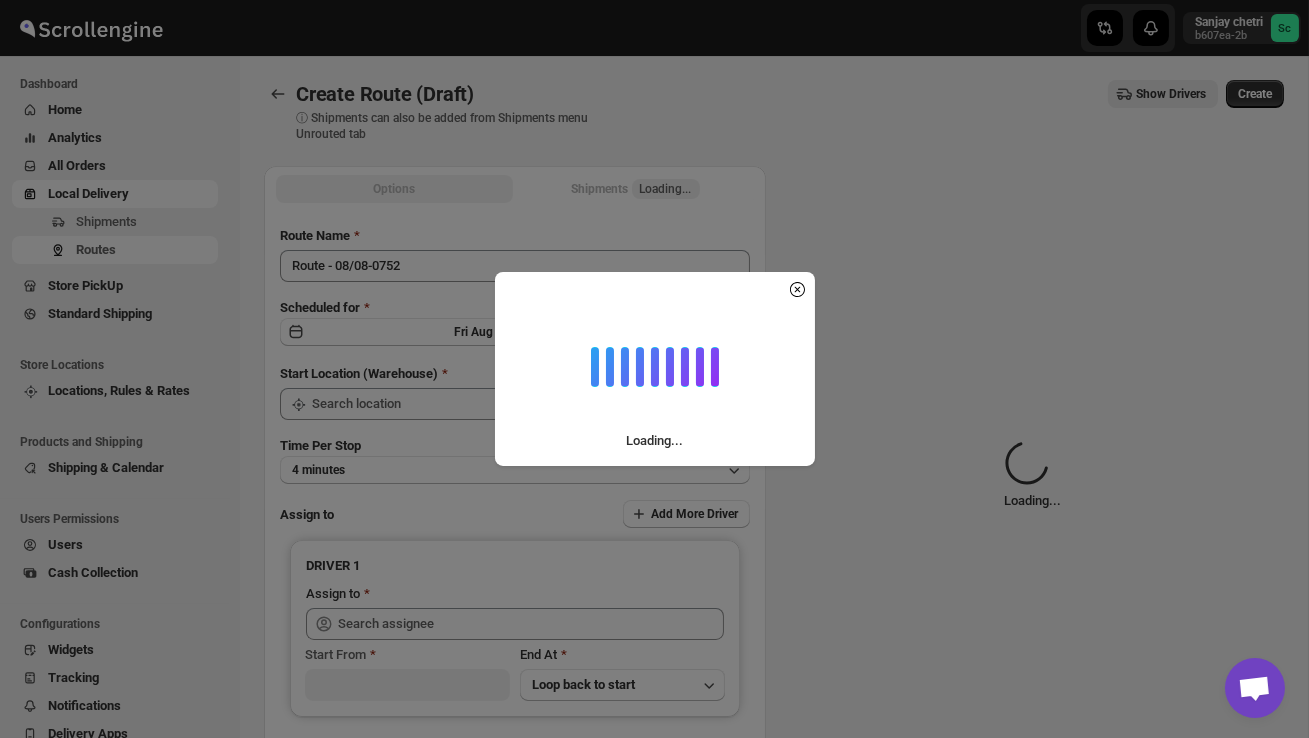 type on "DS02 Bileshivale" 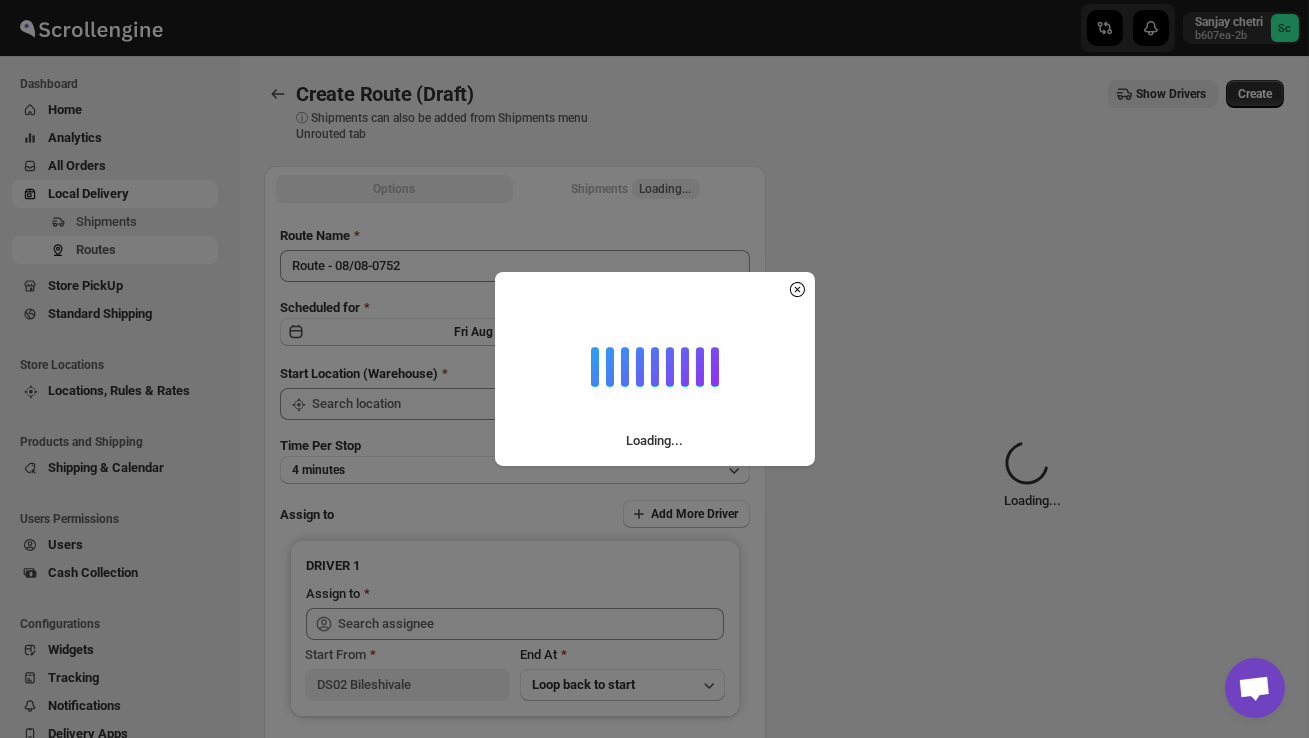 type on "DS02 Bileshivale" 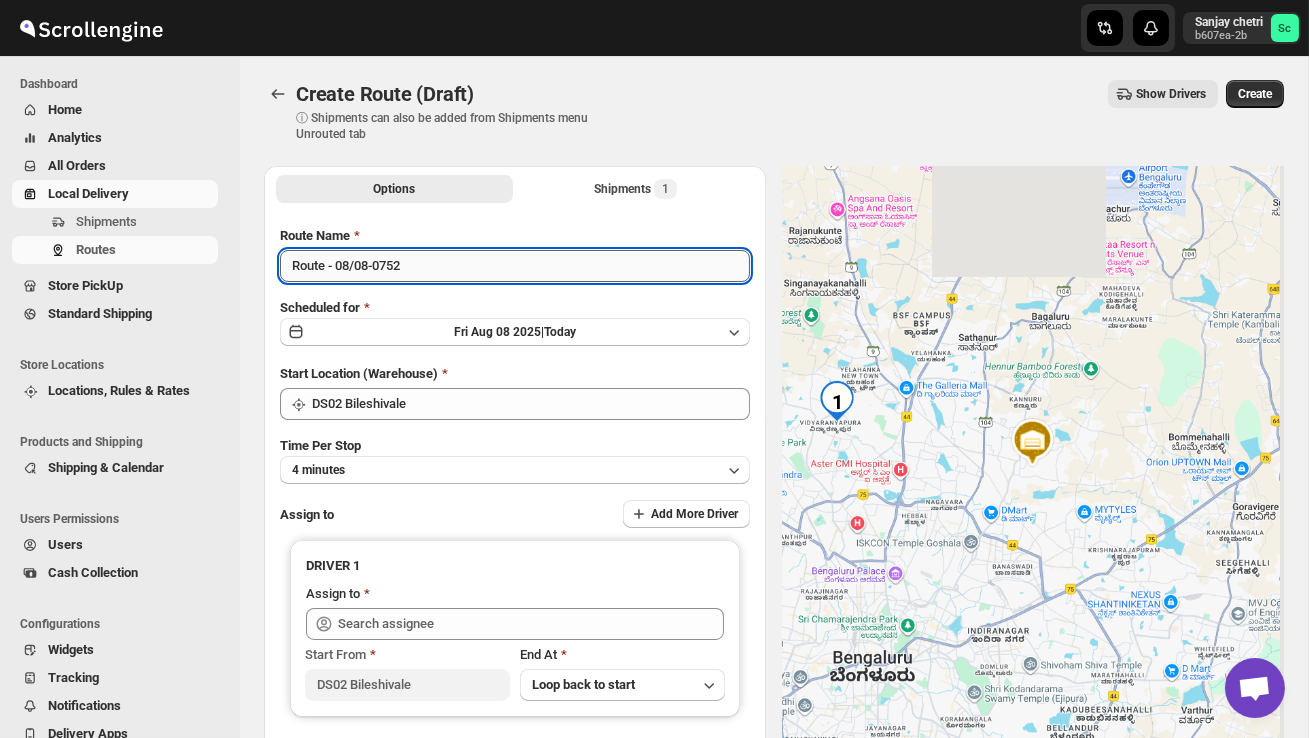 click on "Route - 08/08-0752" at bounding box center [515, 266] 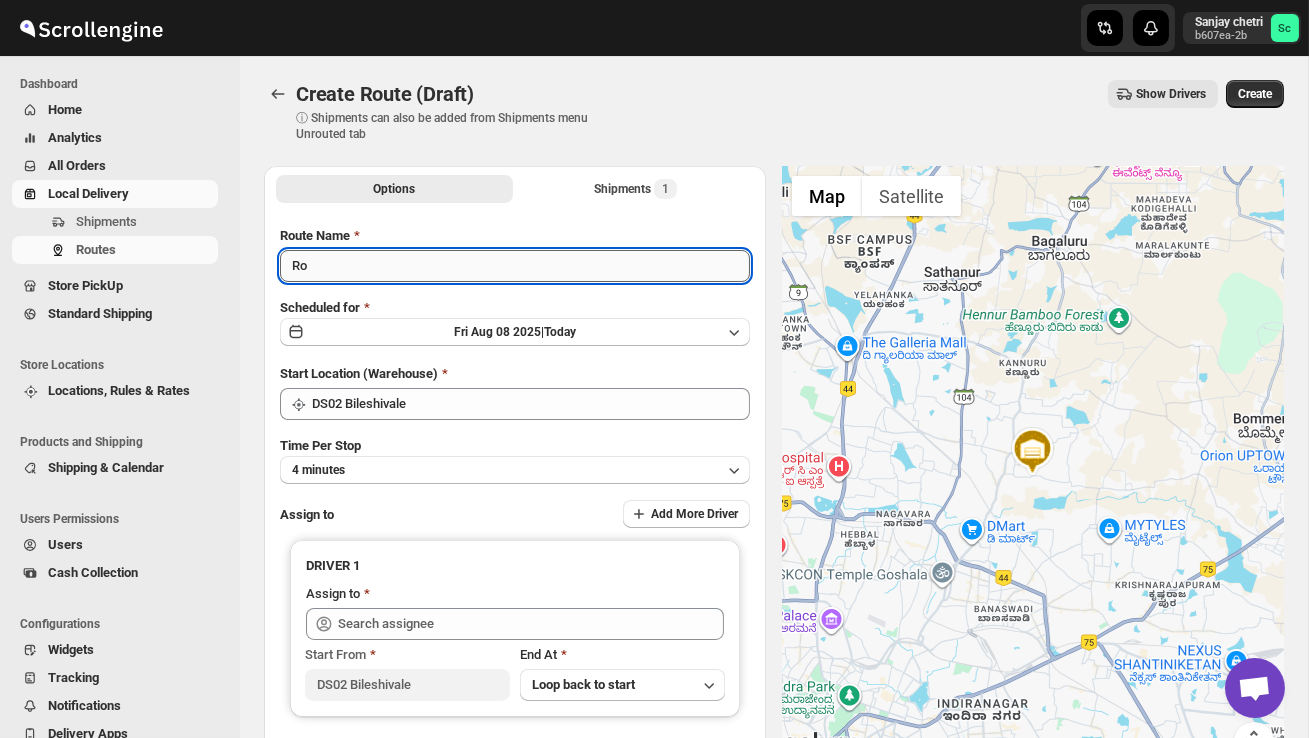 type on "R" 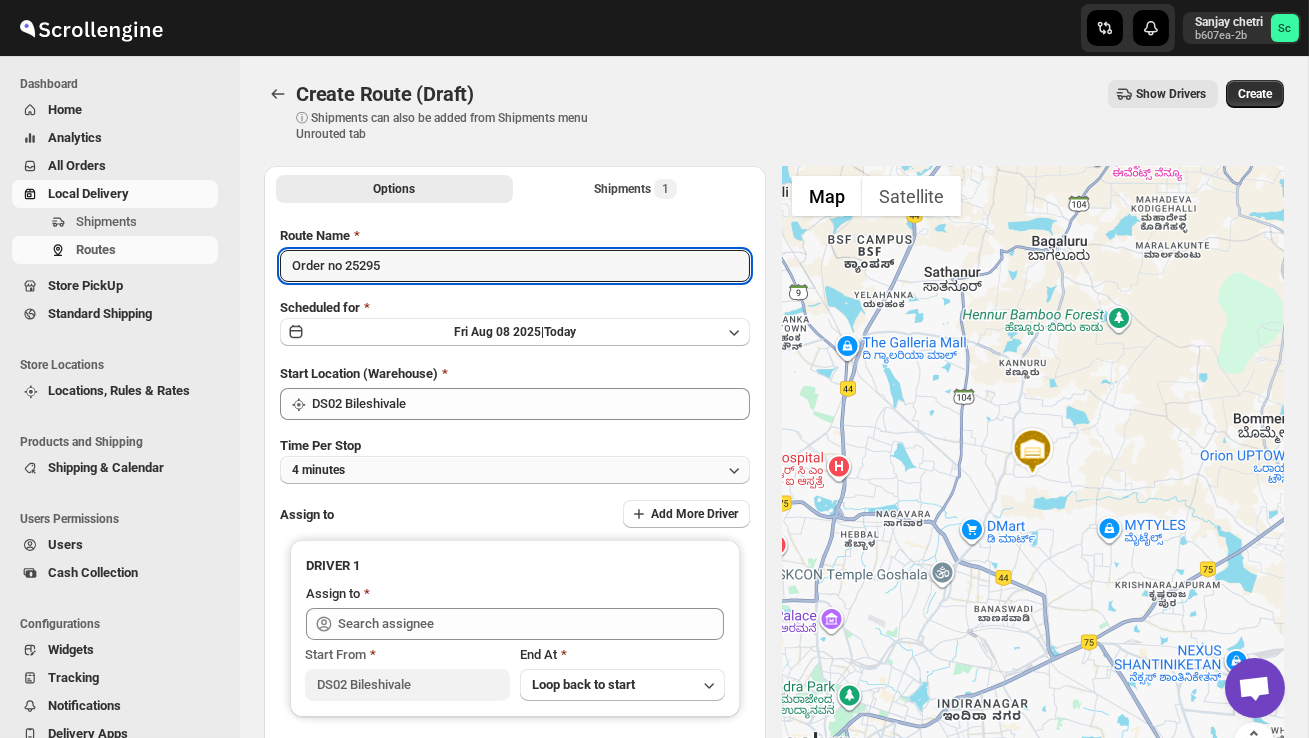 type on "Order no 25295" 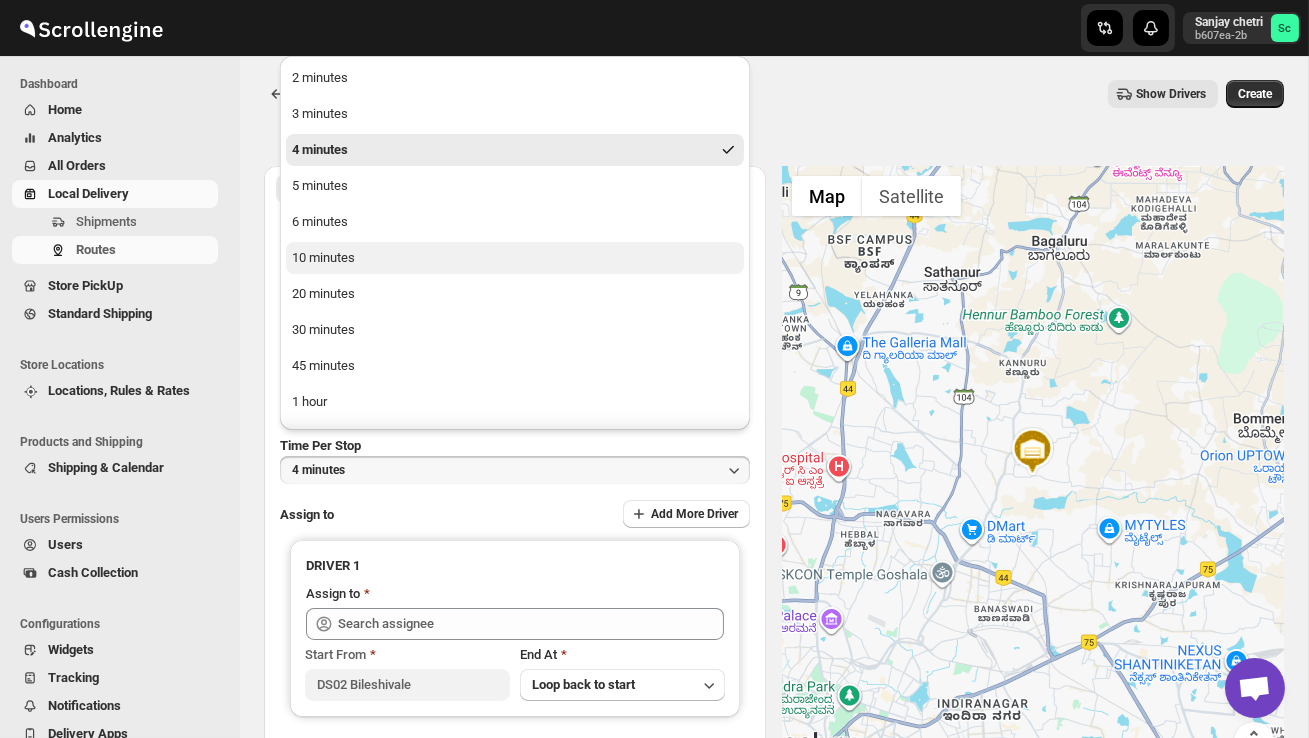 click on "10 minutes" at bounding box center (323, 258) 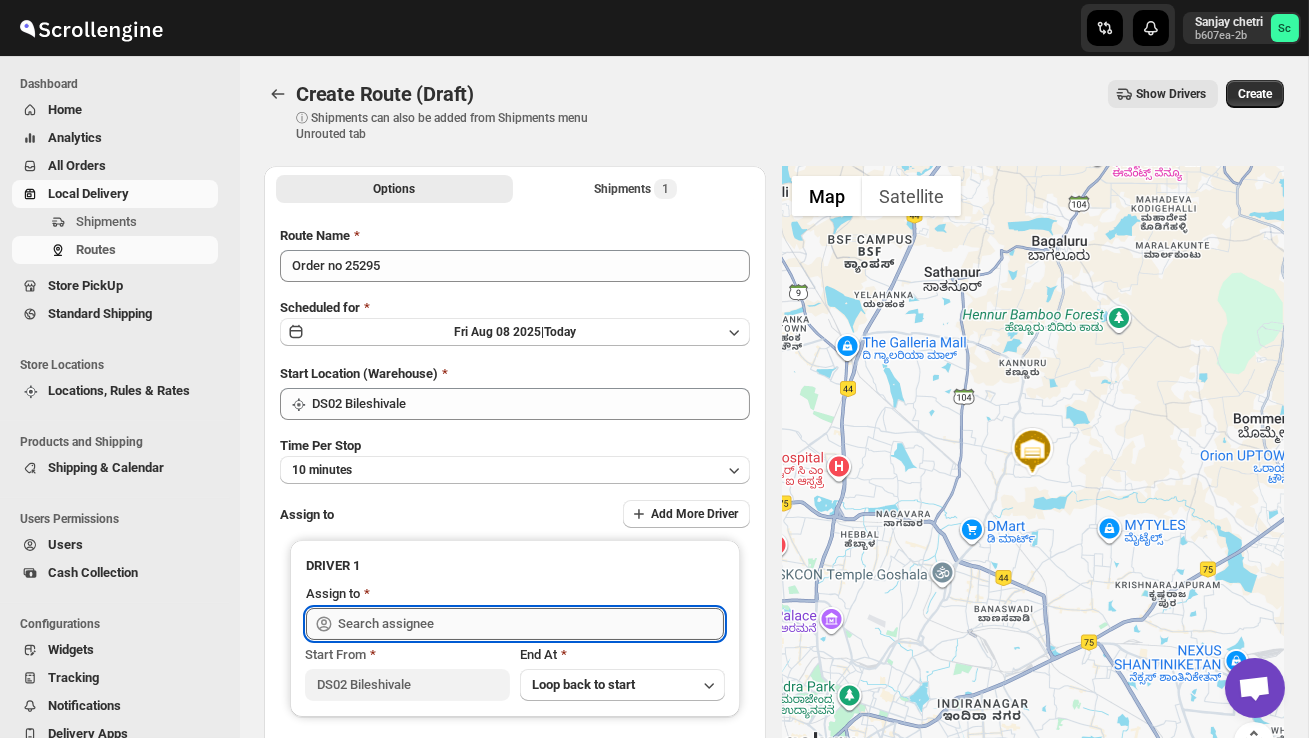click at bounding box center (531, 624) 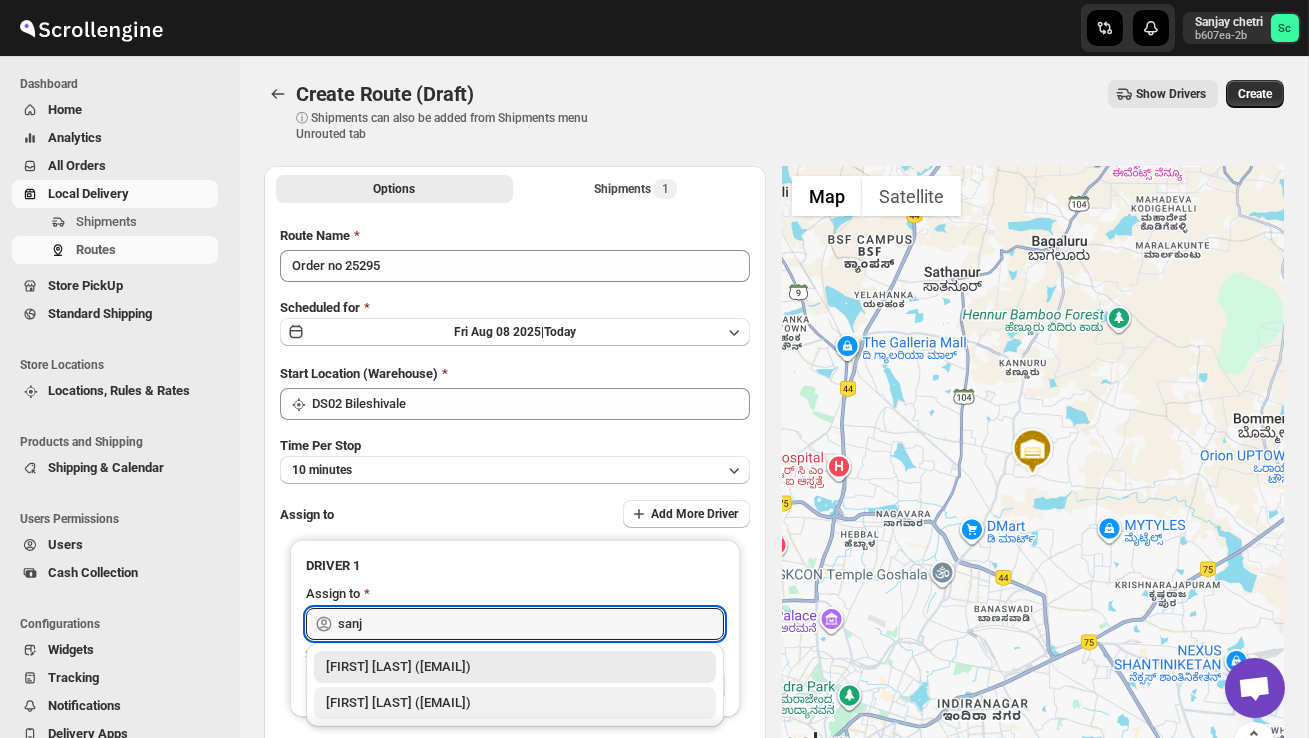 click on "[FIRST] [LAST] ([EMAIL])" at bounding box center [515, 703] 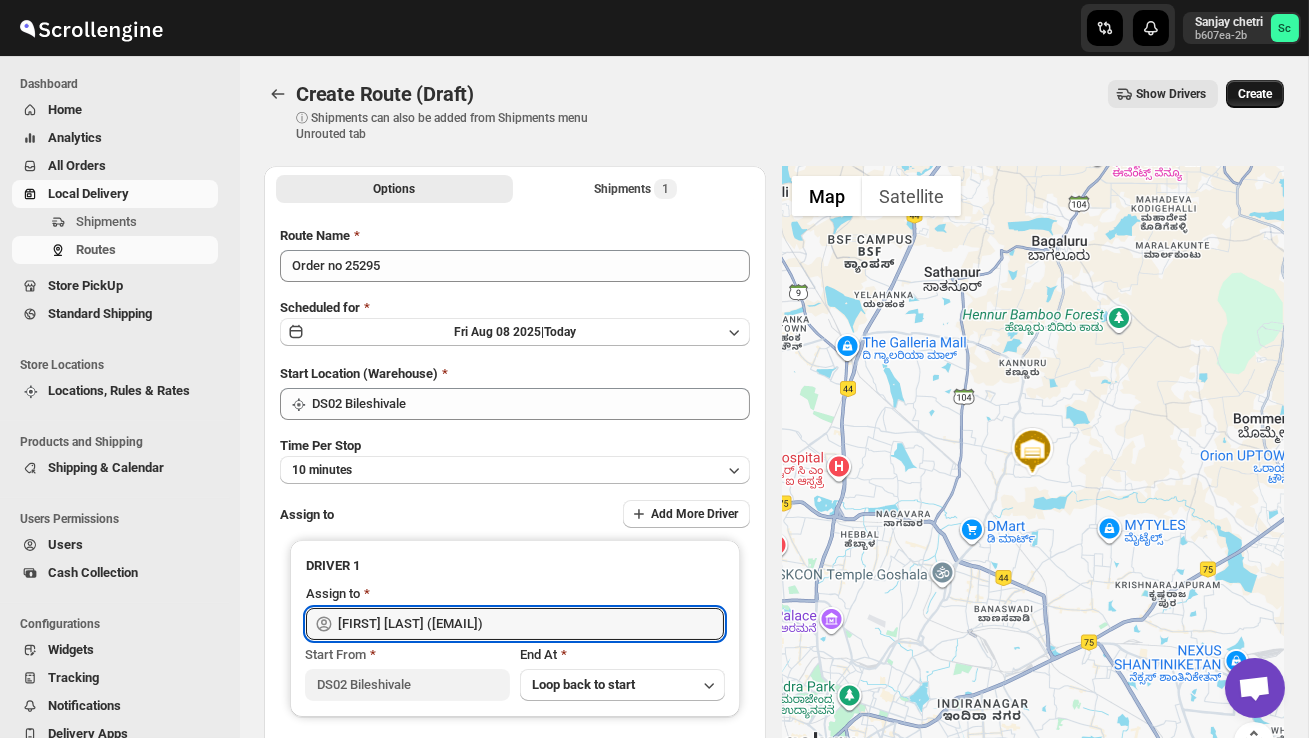 type on "[FIRST] [LAST] ([EMAIL])" 